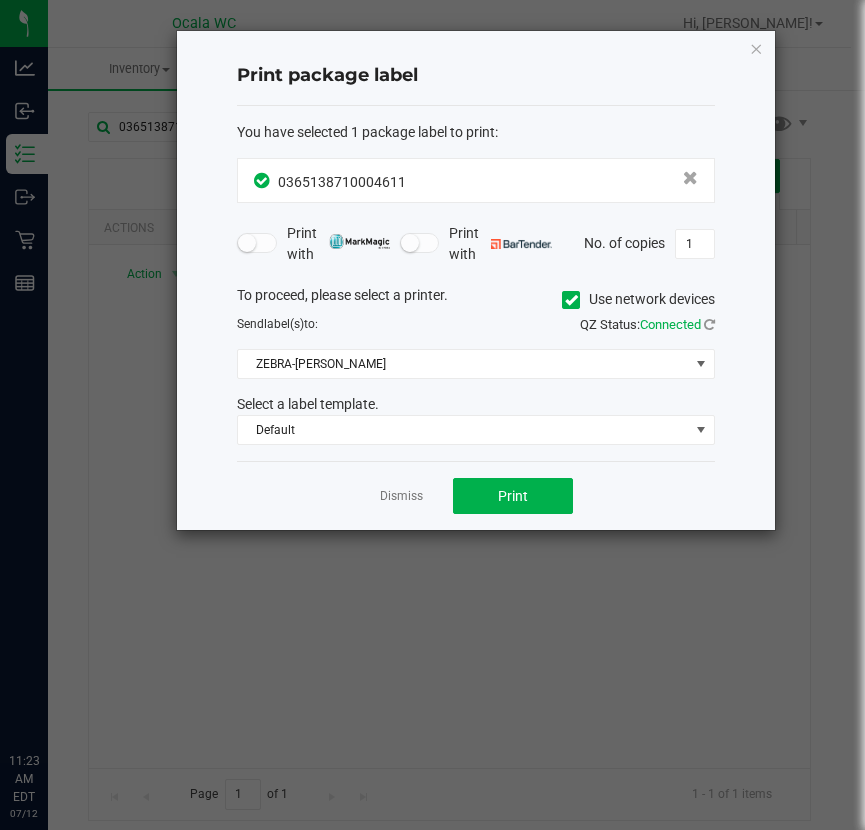 scroll, scrollTop: 0, scrollLeft: 0, axis: both 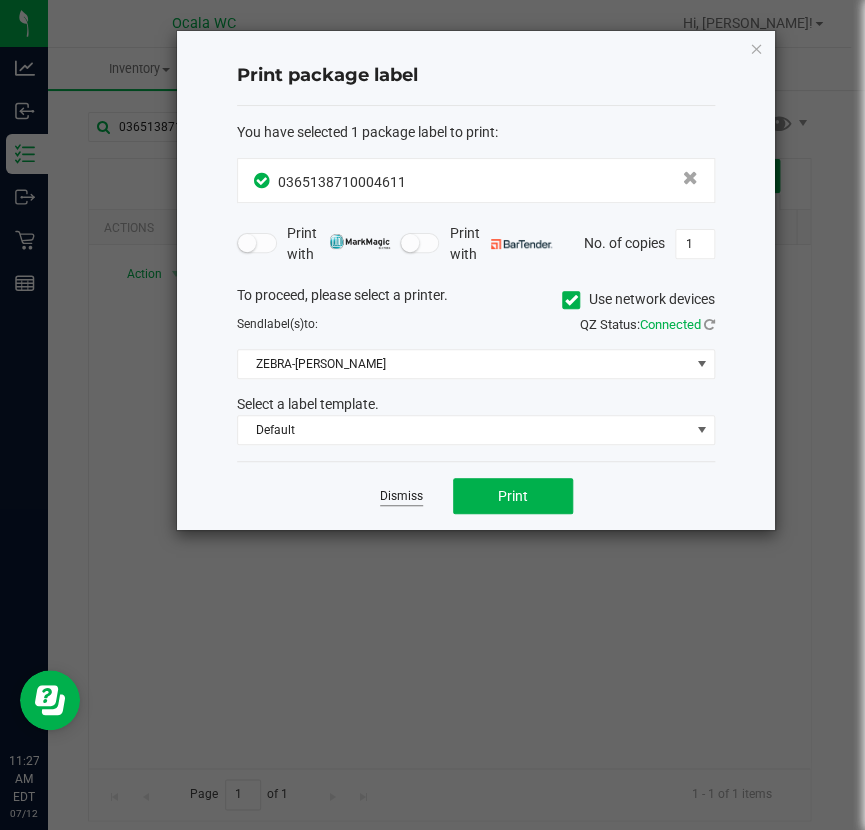 click on "Dismiss" 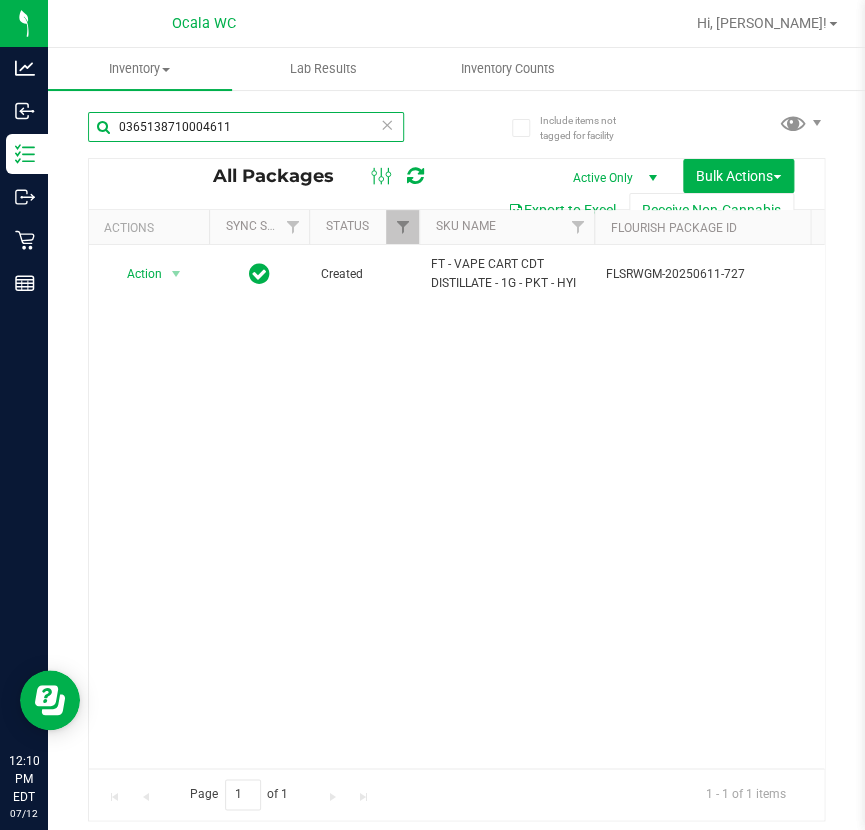 drag, startPoint x: 257, startPoint y: 117, endPoint x: -485, endPoint y: -5, distance: 751.96277 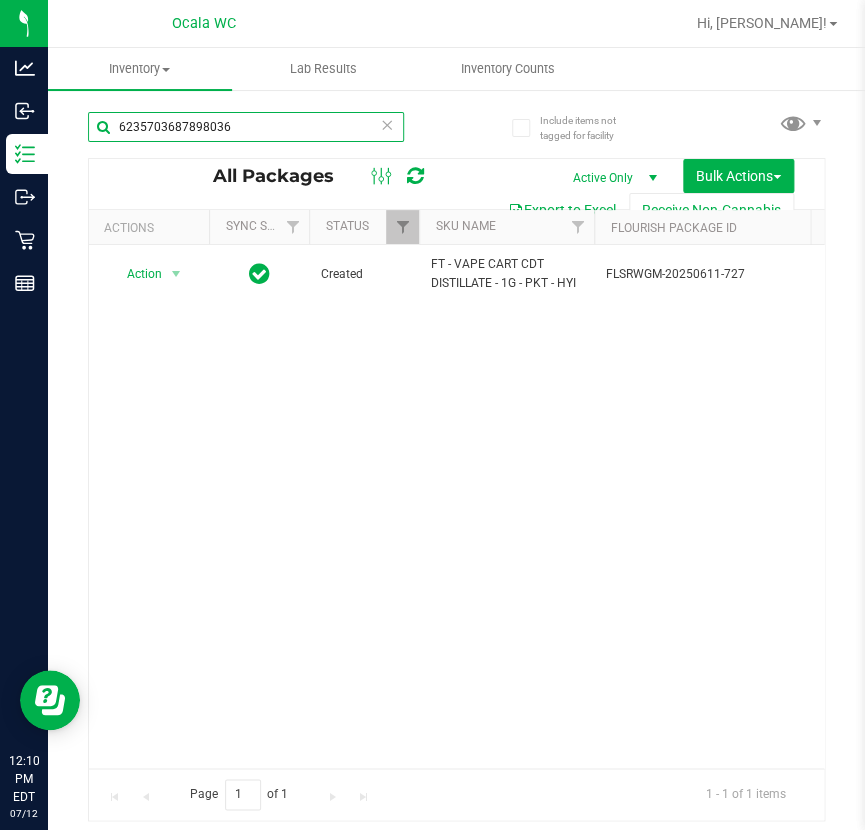 type on "6235703687898036" 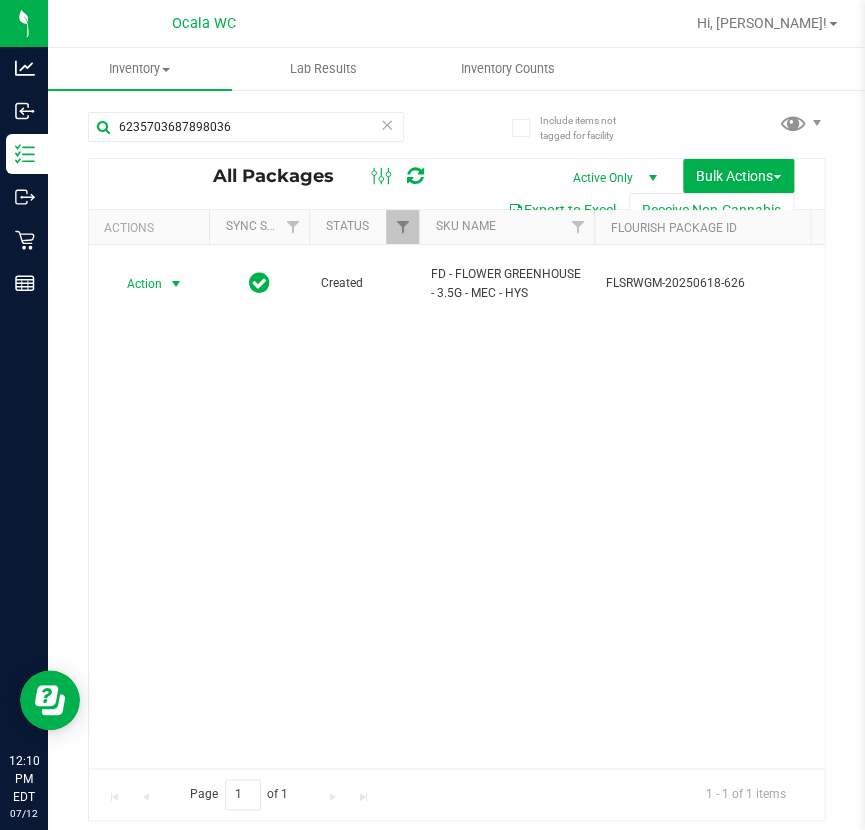 click on "Action" at bounding box center (136, 284) 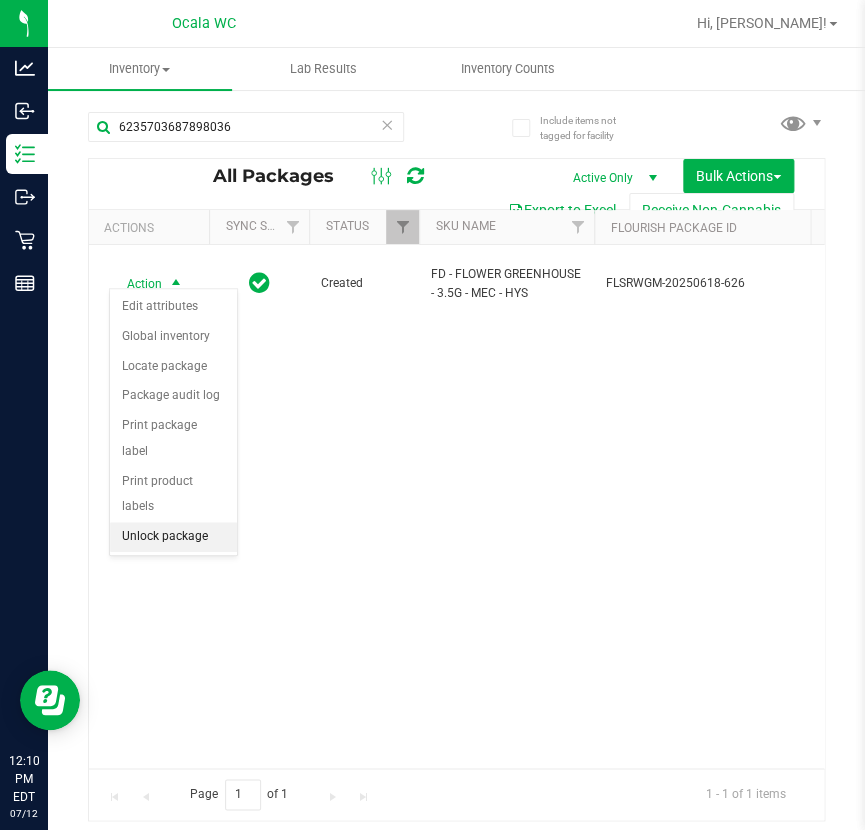 click on "Unlock package" at bounding box center (173, 537) 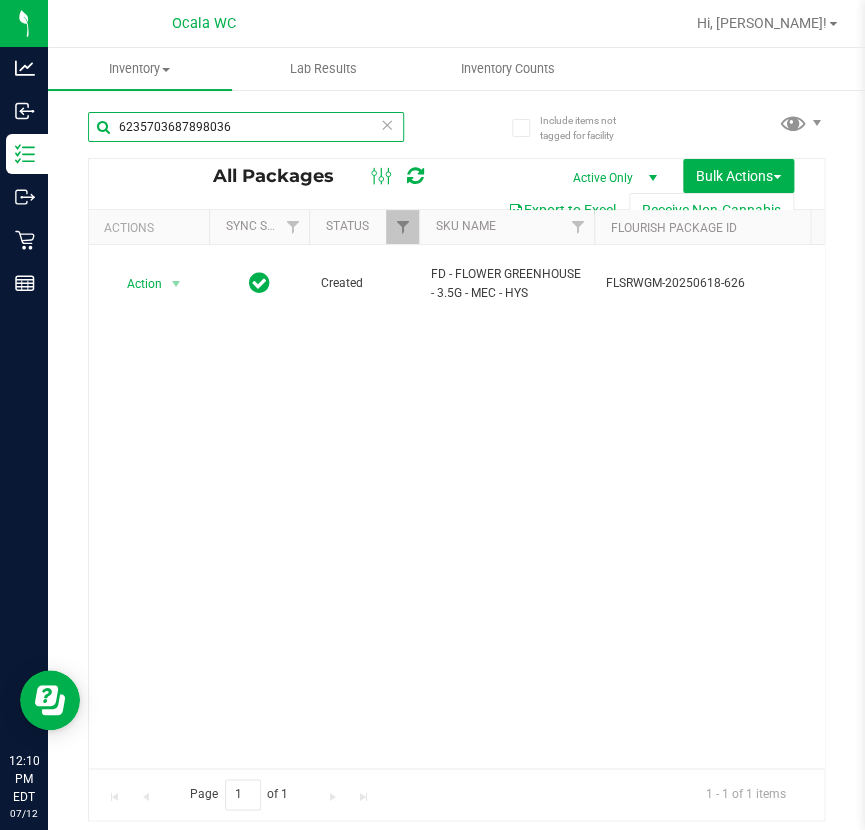 drag, startPoint x: 301, startPoint y: 128, endPoint x: -575, endPoint y: 130, distance: 876.00226 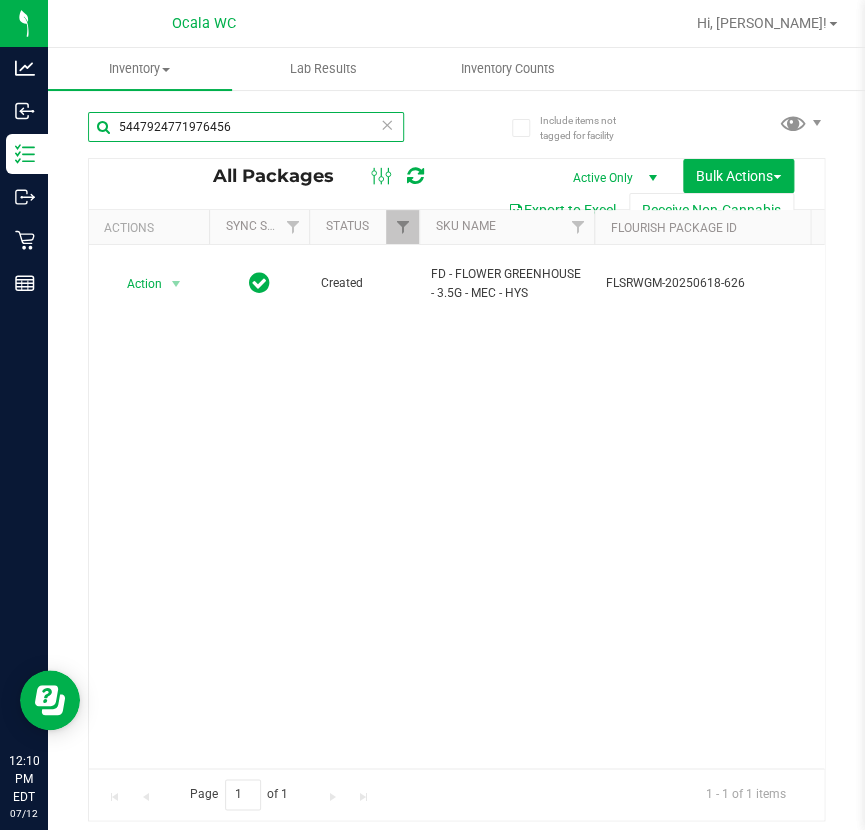 type on "5447924771976456" 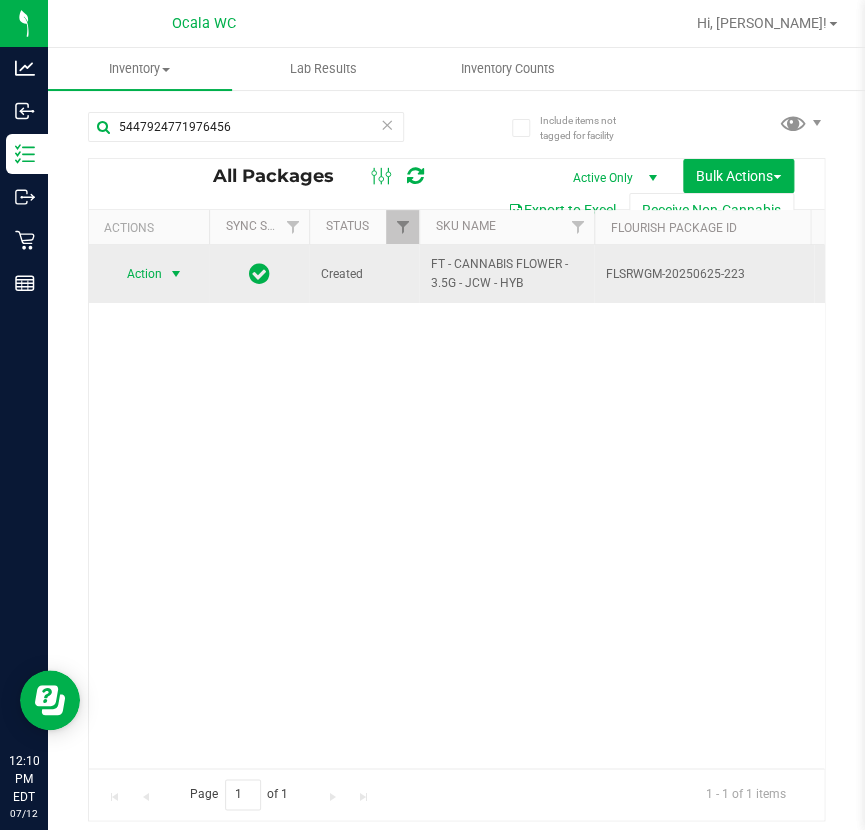 click on "Action" at bounding box center [136, 274] 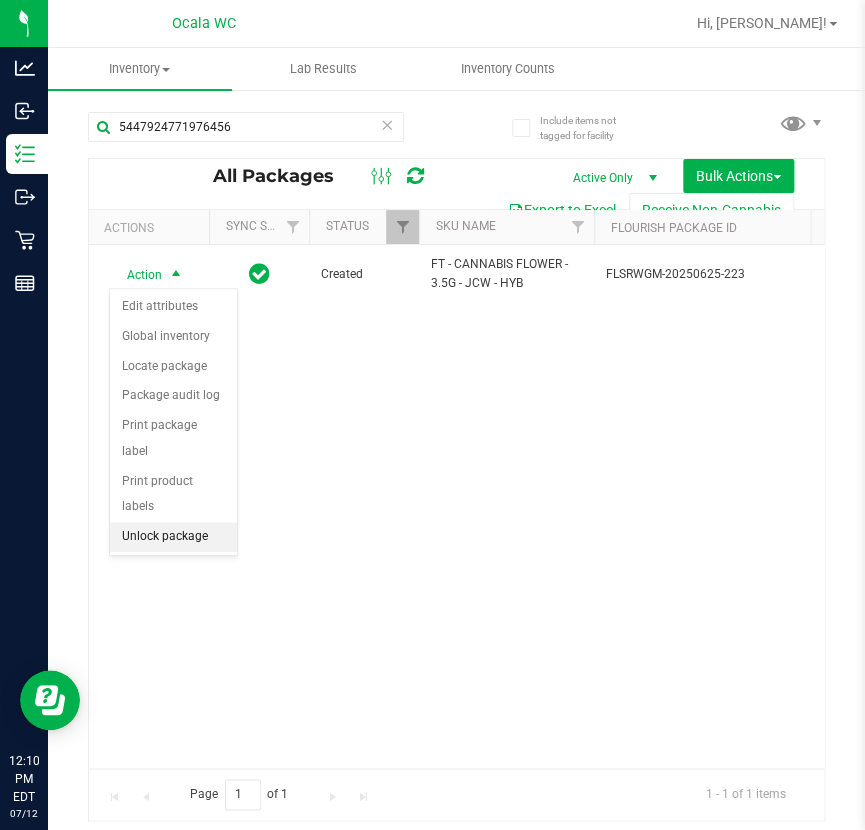 click on "Unlock package" at bounding box center [173, 537] 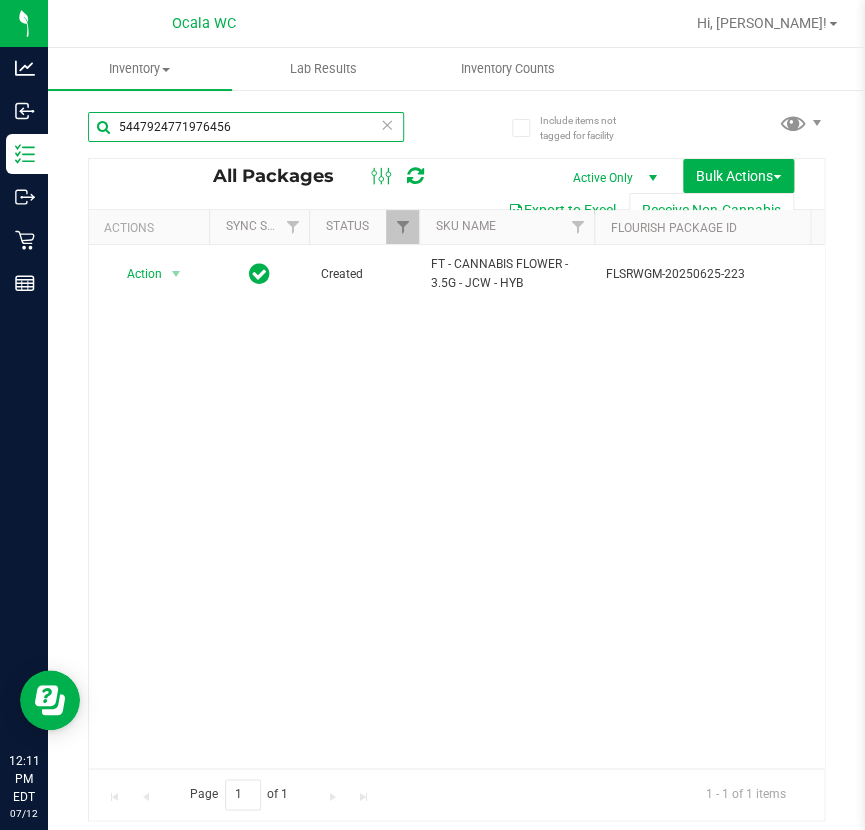 drag, startPoint x: 248, startPoint y: 127, endPoint x: -875, endPoint y: -111, distance: 1147.943 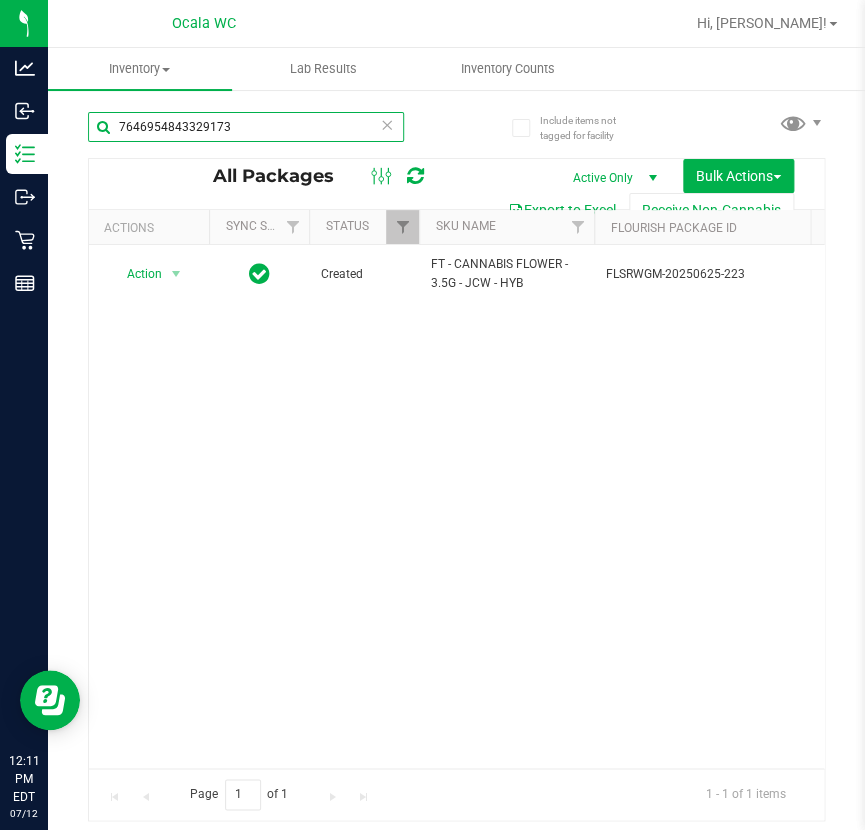 type on "7646954843329173" 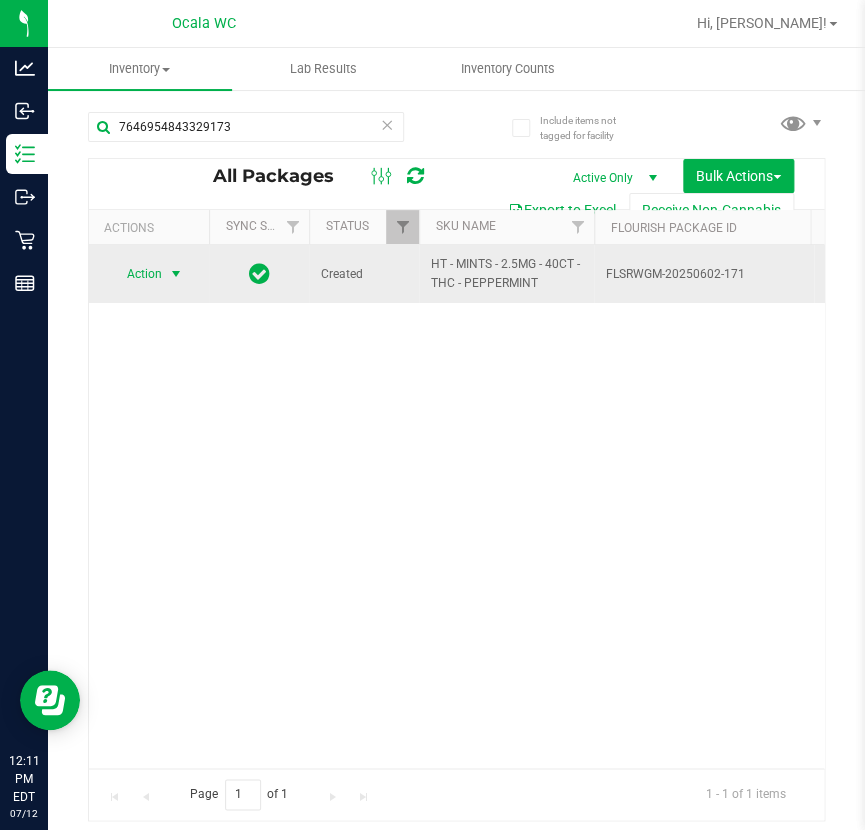 click on "Action" at bounding box center [136, 274] 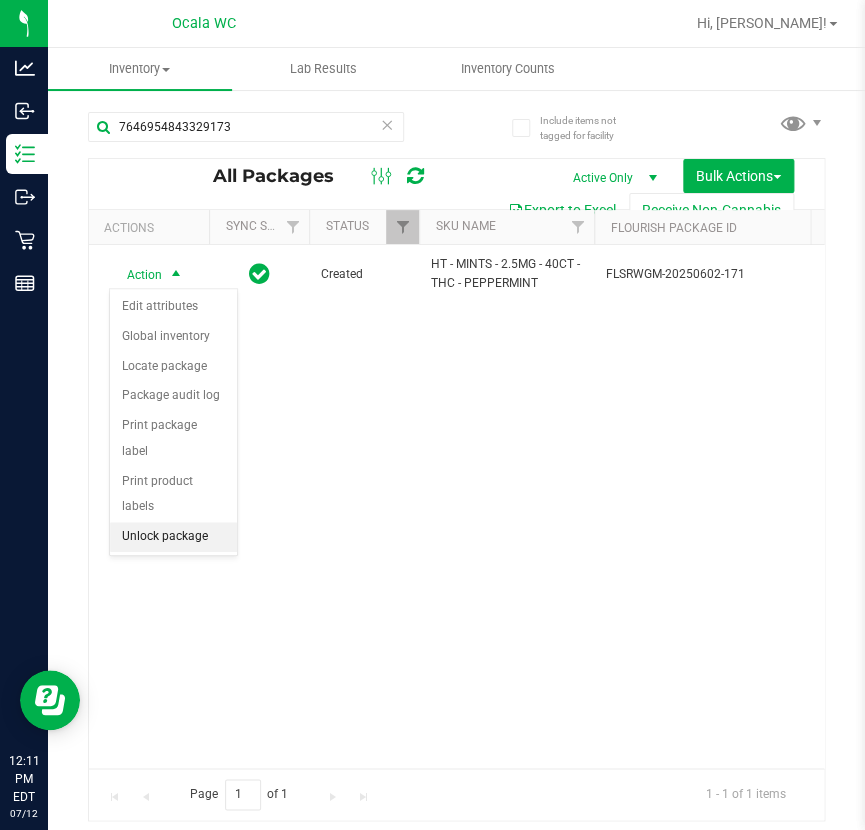 click on "Unlock package" at bounding box center (173, 537) 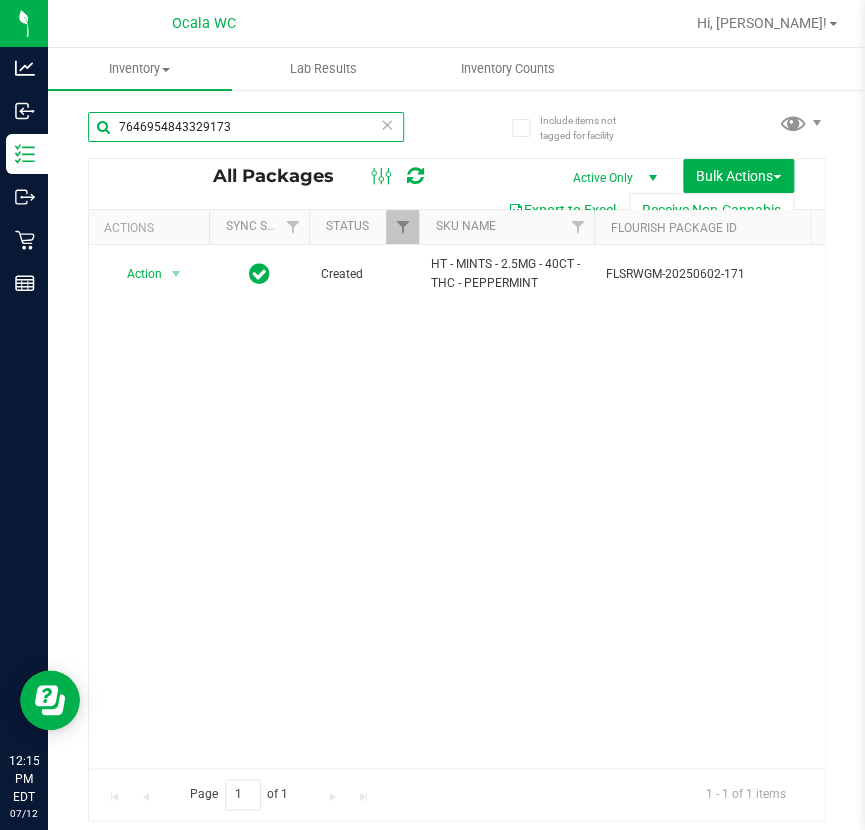 drag, startPoint x: 244, startPoint y: 124, endPoint x: -198, endPoint y: 113, distance: 442.13687 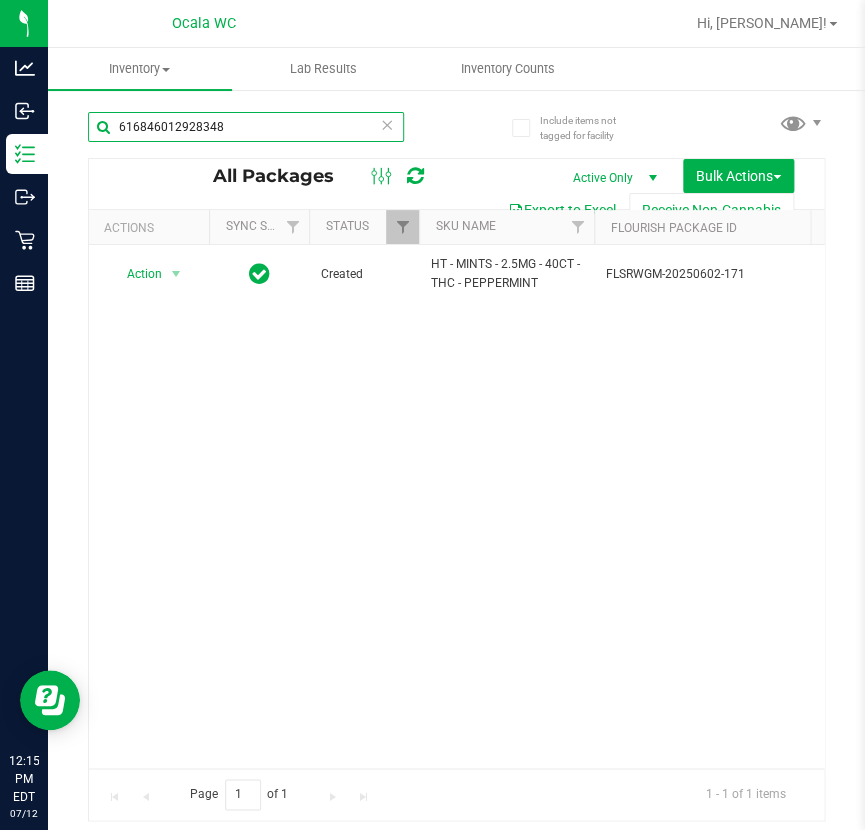 type on "6168460129283480" 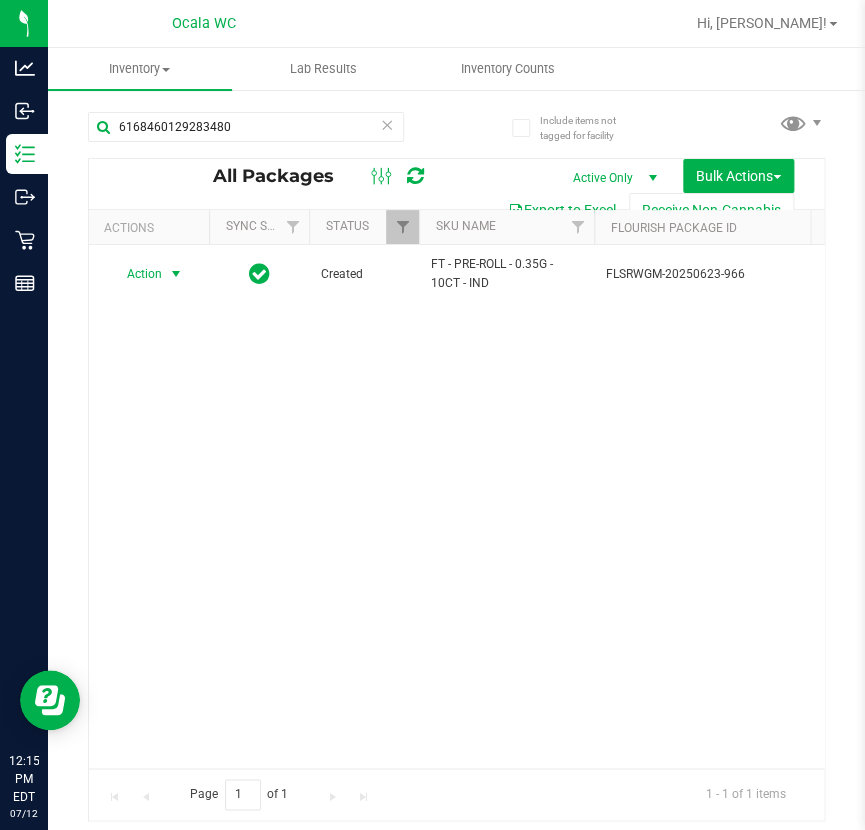 click on "Action" at bounding box center (136, 274) 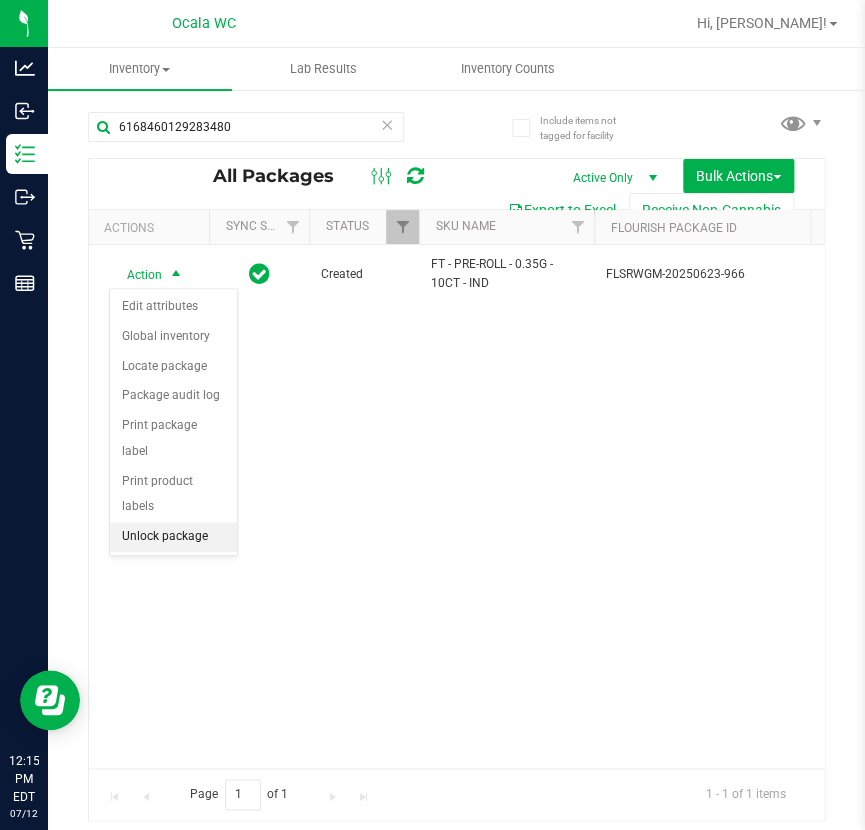 click on "Unlock package" at bounding box center (173, 537) 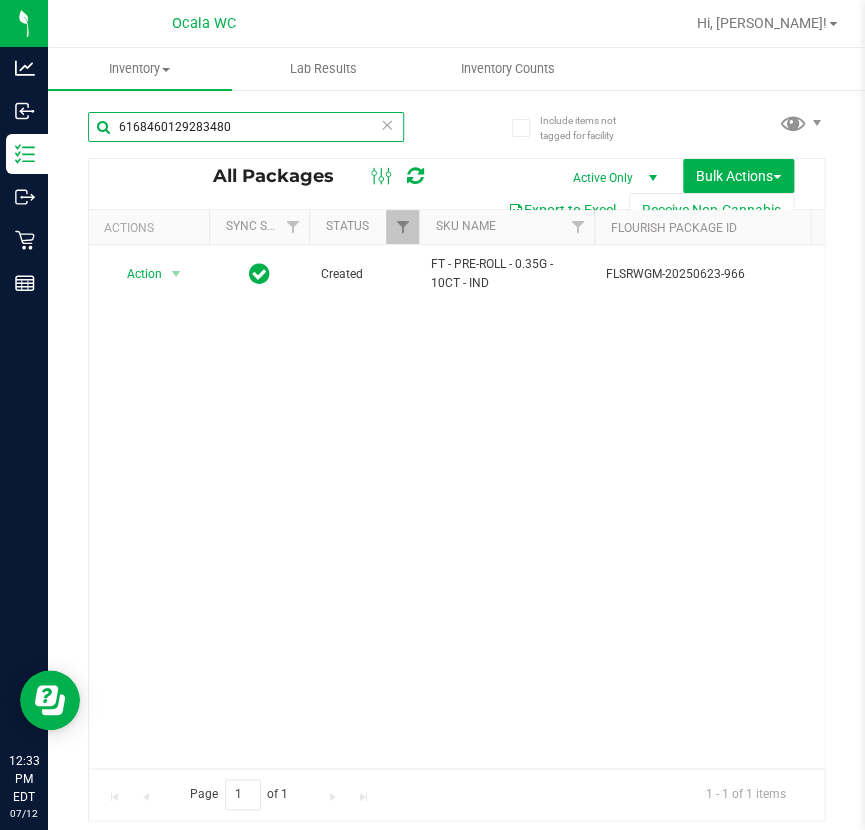 drag, startPoint x: 241, startPoint y: 122, endPoint x: 78, endPoint y: 124, distance: 163.01227 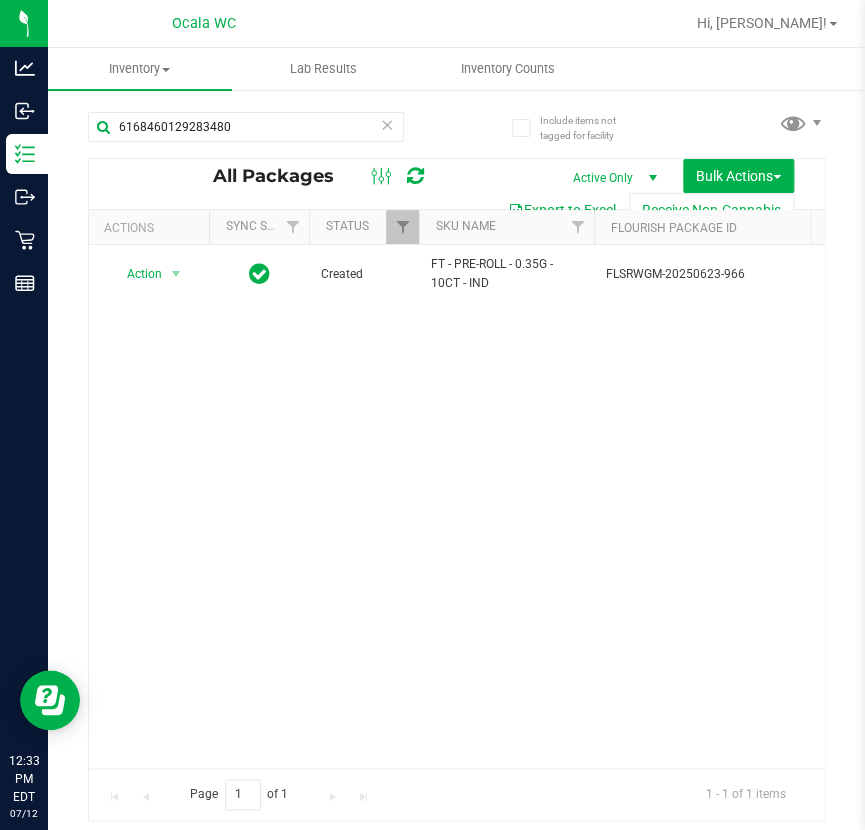 click at bounding box center [387, 124] 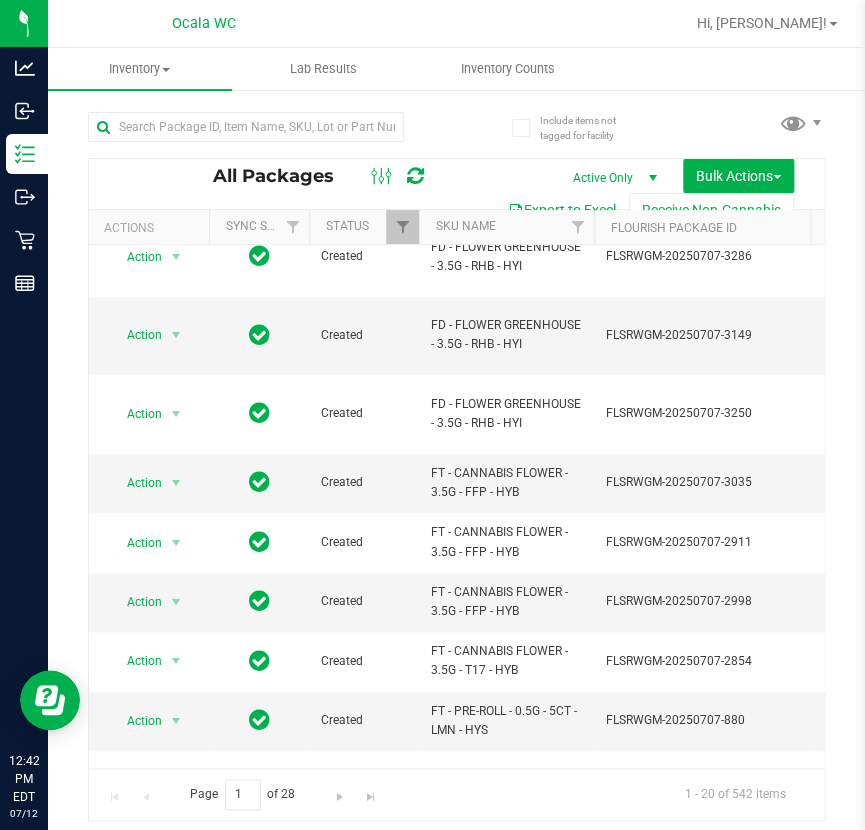 scroll, scrollTop: 0, scrollLeft: 0, axis: both 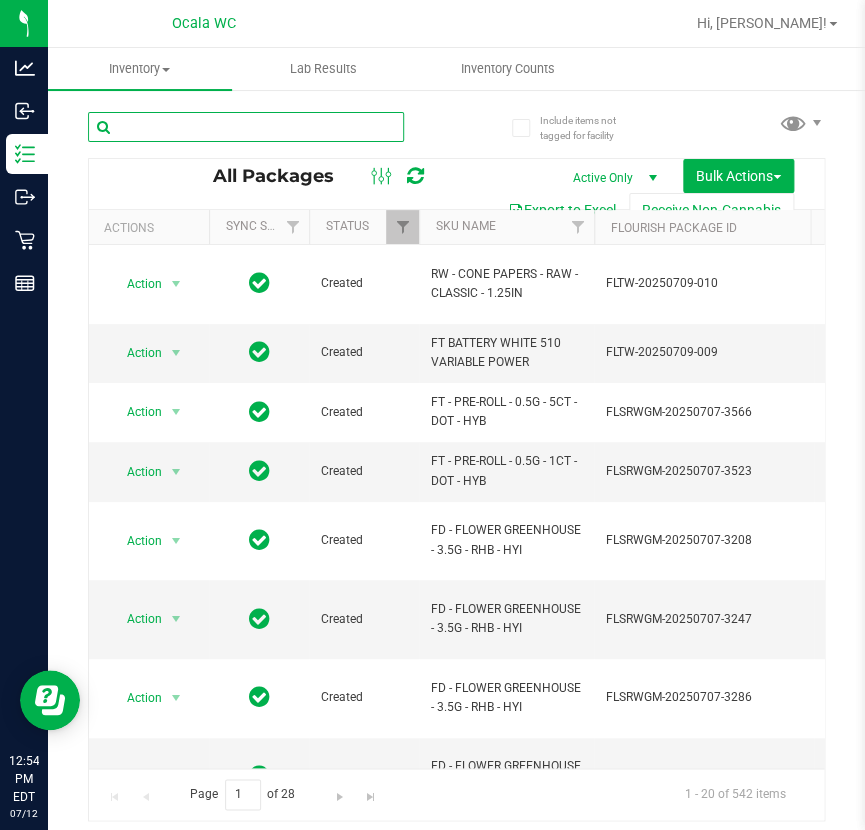 click at bounding box center [246, 127] 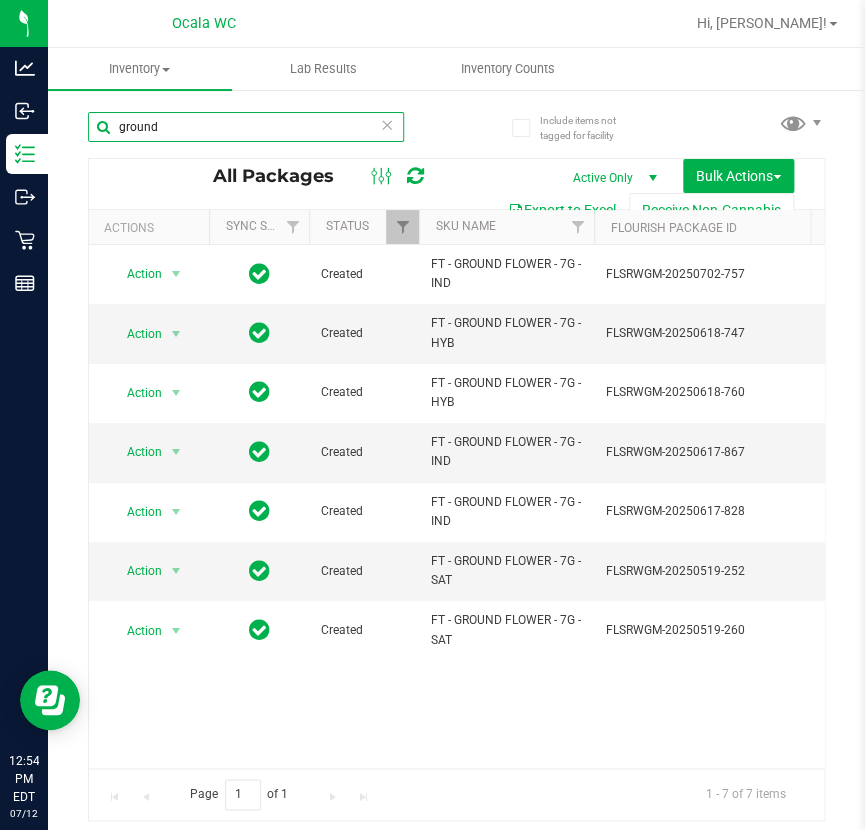 scroll, scrollTop: 0, scrollLeft: 75, axis: horizontal 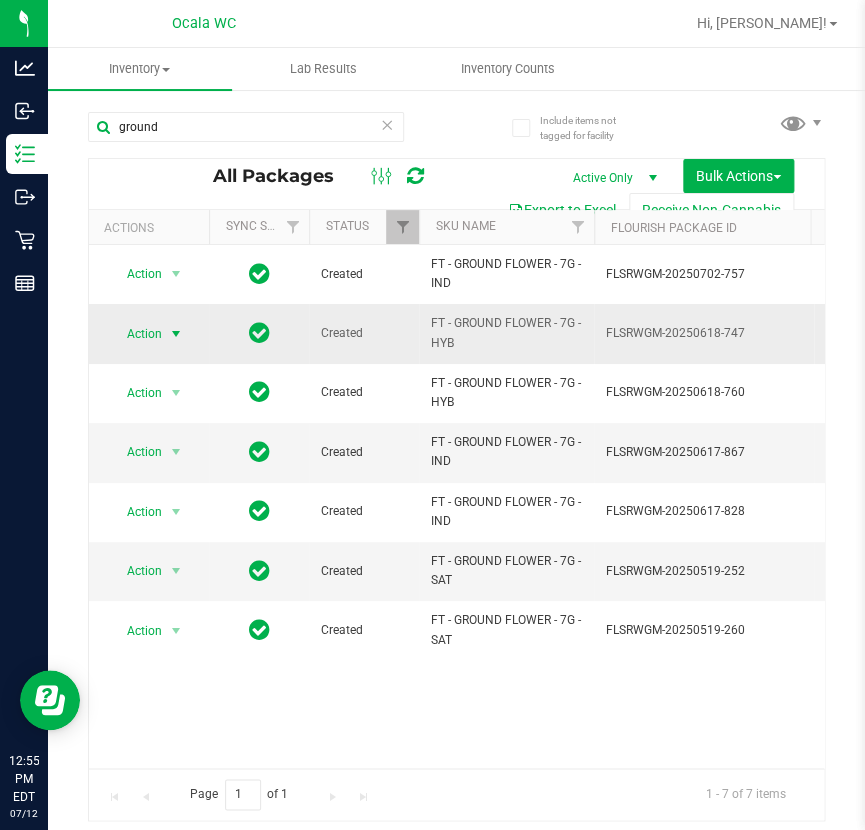 click on "Action" at bounding box center (136, 334) 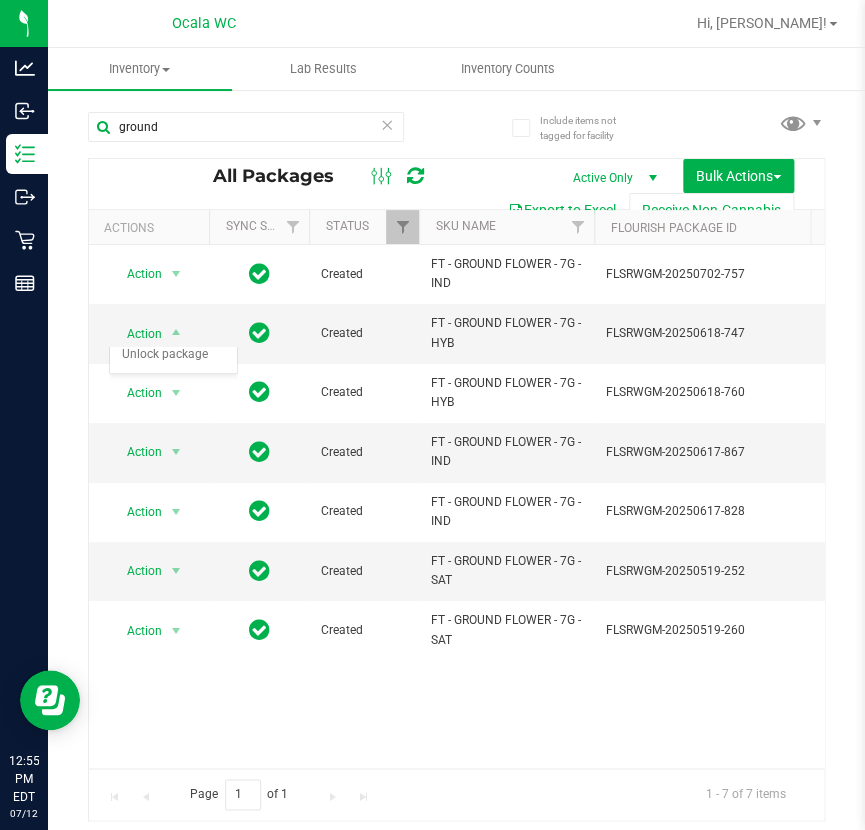 click on "Inventory
All packages
All inventory
Waste log
Create inventory
Lab Results
Inventory Counts" at bounding box center [480, 69] 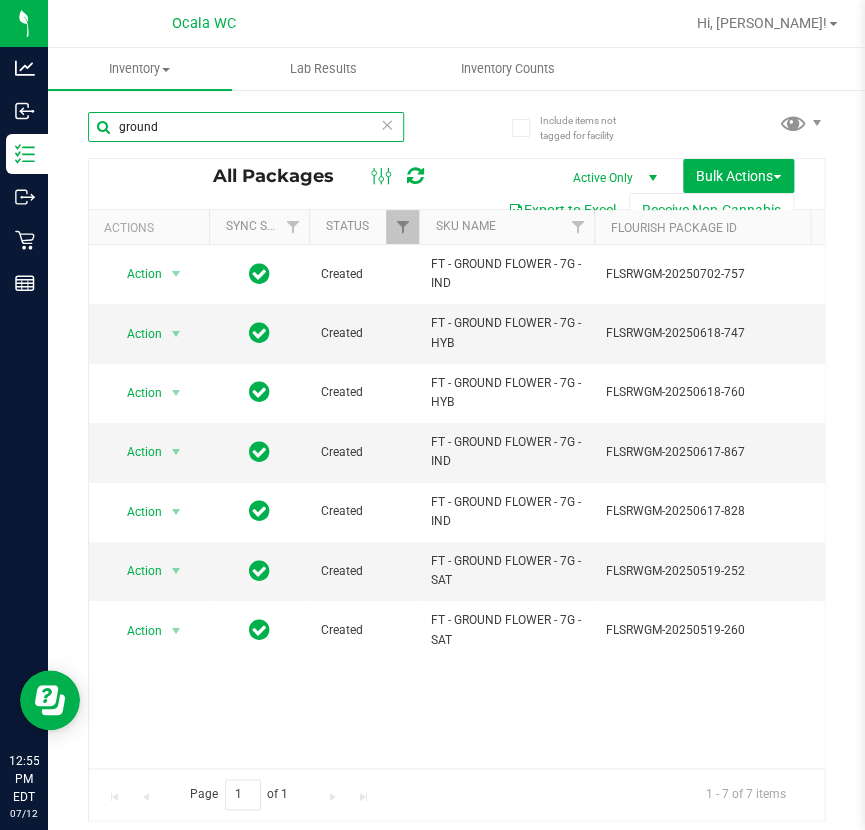 click on "ground" at bounding box center (246, 127) 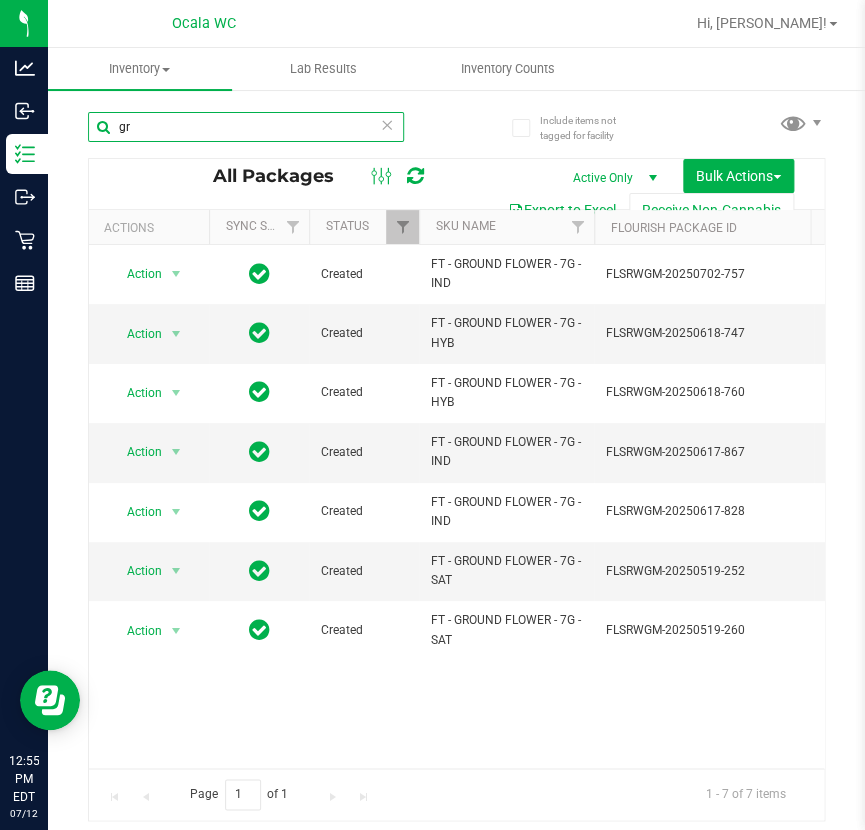 type on "g" 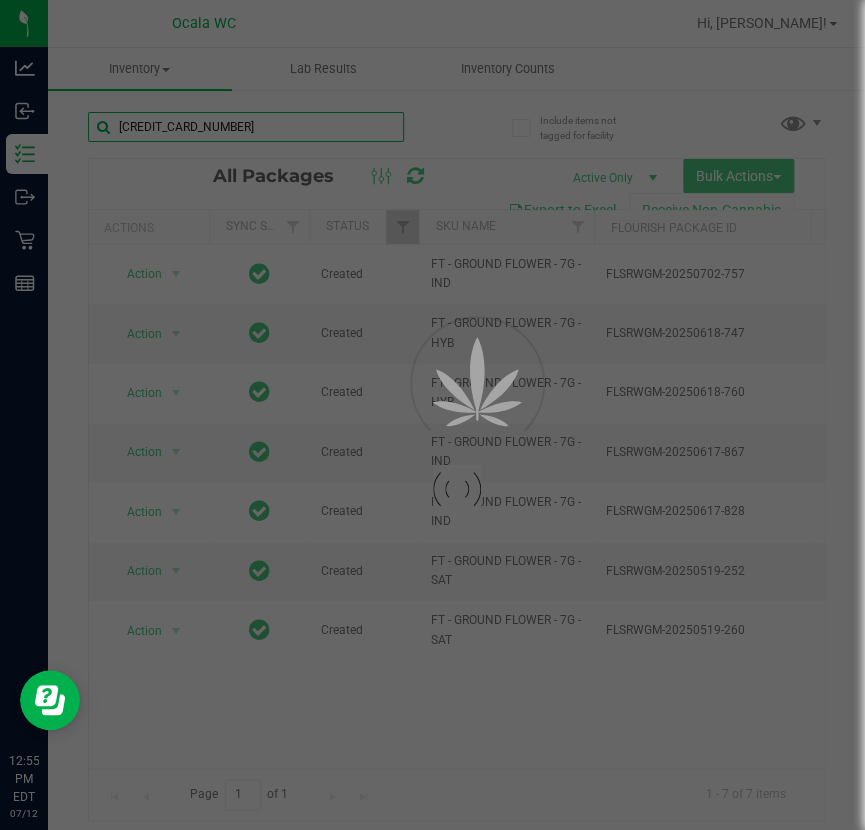 type on "4835062850916373" 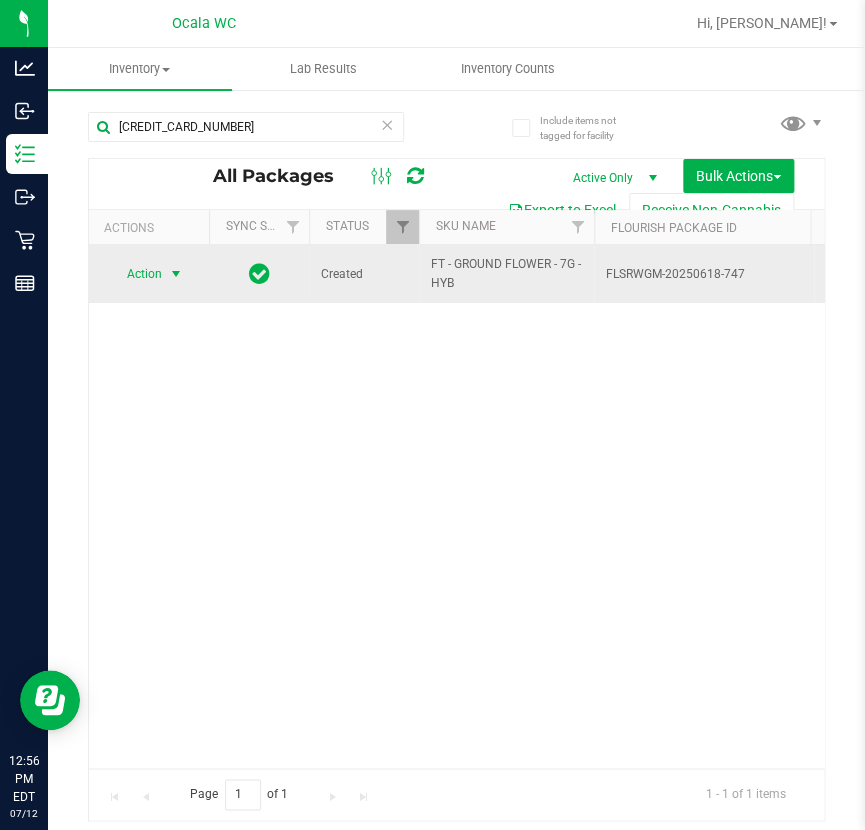 click on "Action" at bounding box center (136, 274) 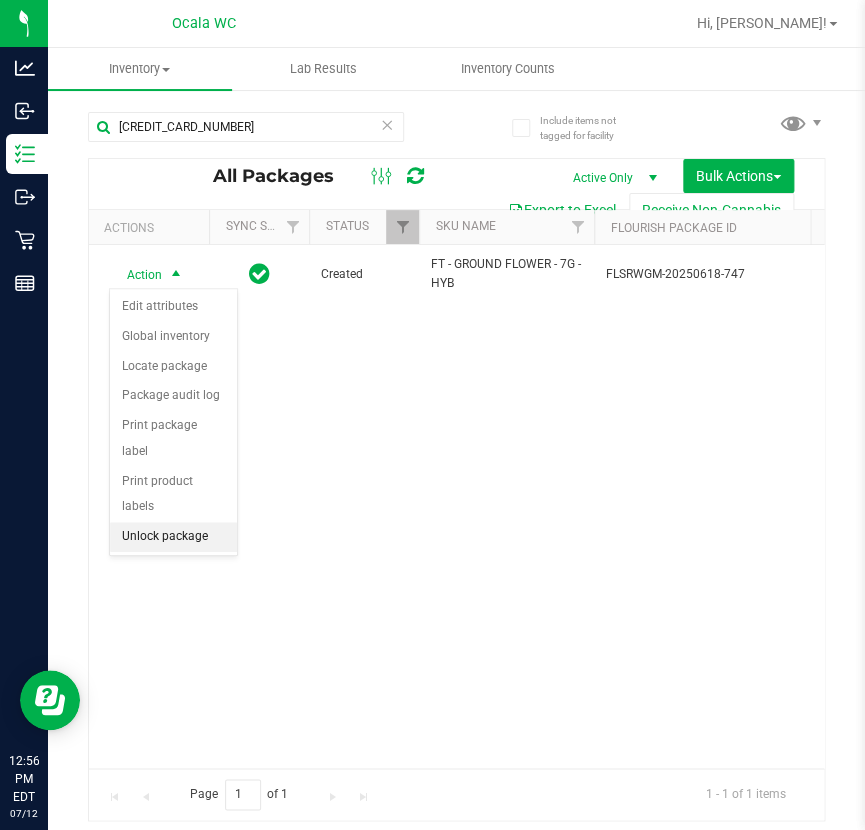 click on "Unlock package" at bounding box center [173, 537] 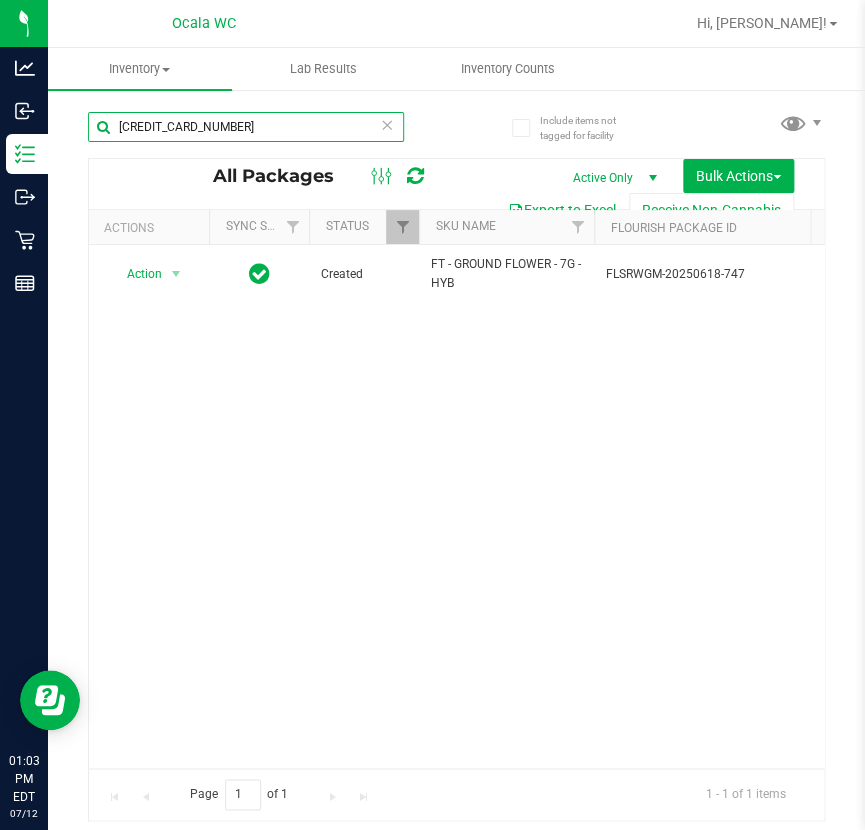 drag, startPoint x: 155, startPoint y: 112, endPoint x: -697, endPoint y: 57, distance: 853.7734 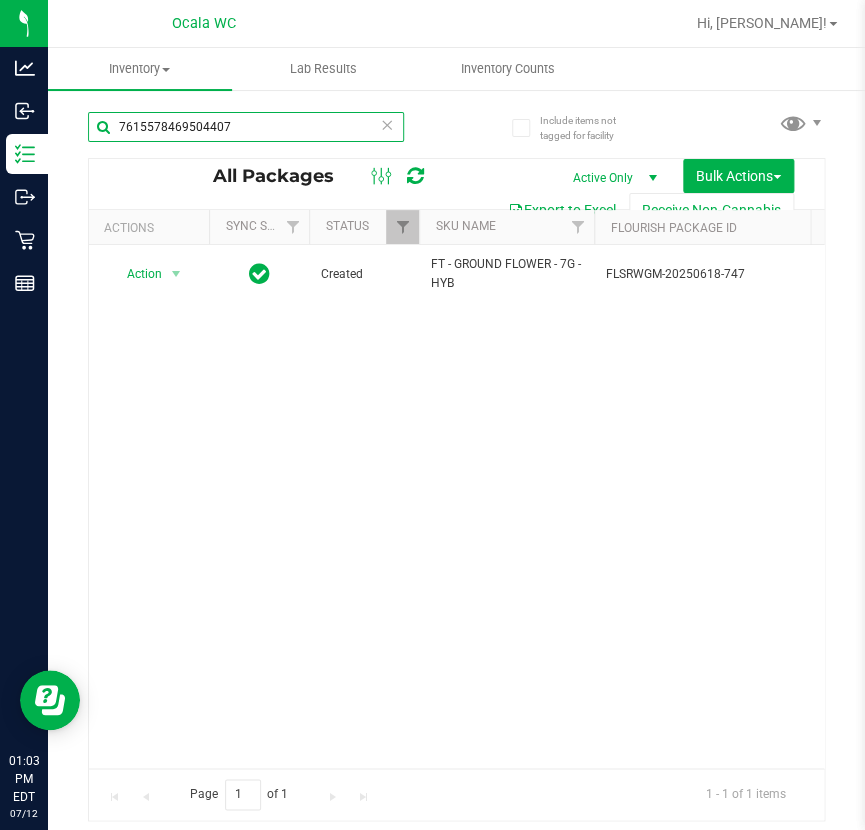 type on "7615578469504407" 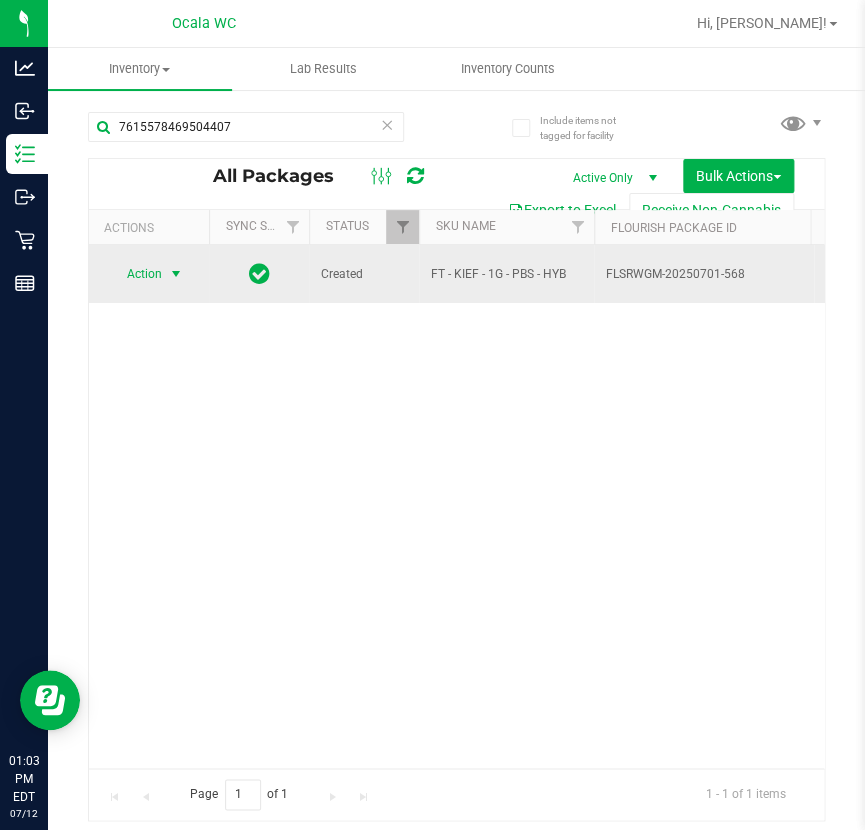 click on "Action" at bounding box center [136, 274] 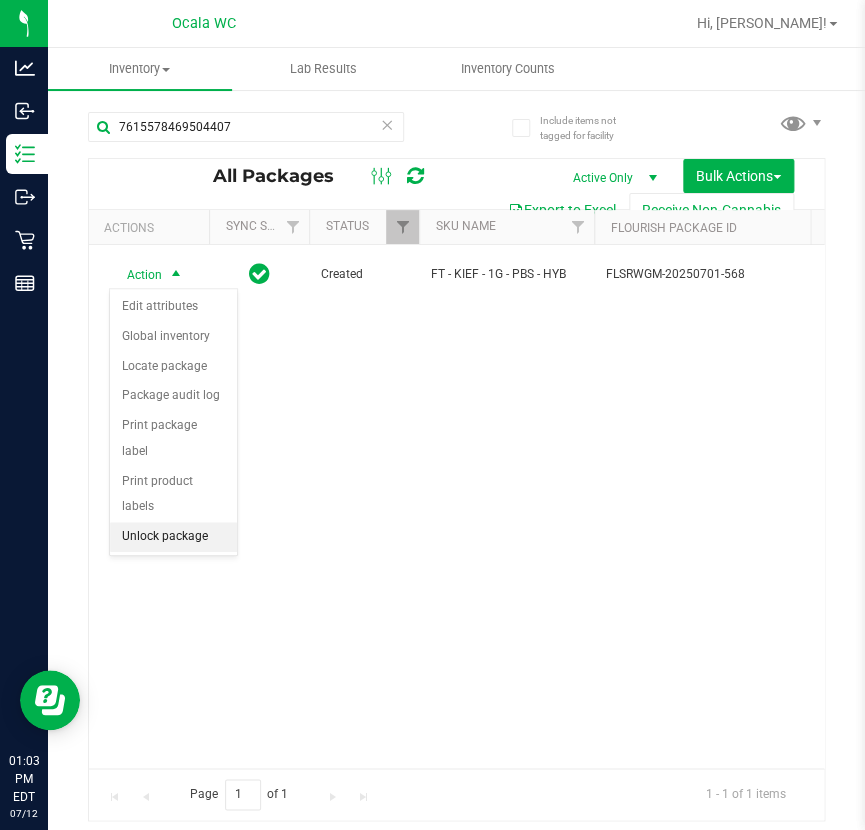 click on "Unlock package" at bounding box center [173, 537] 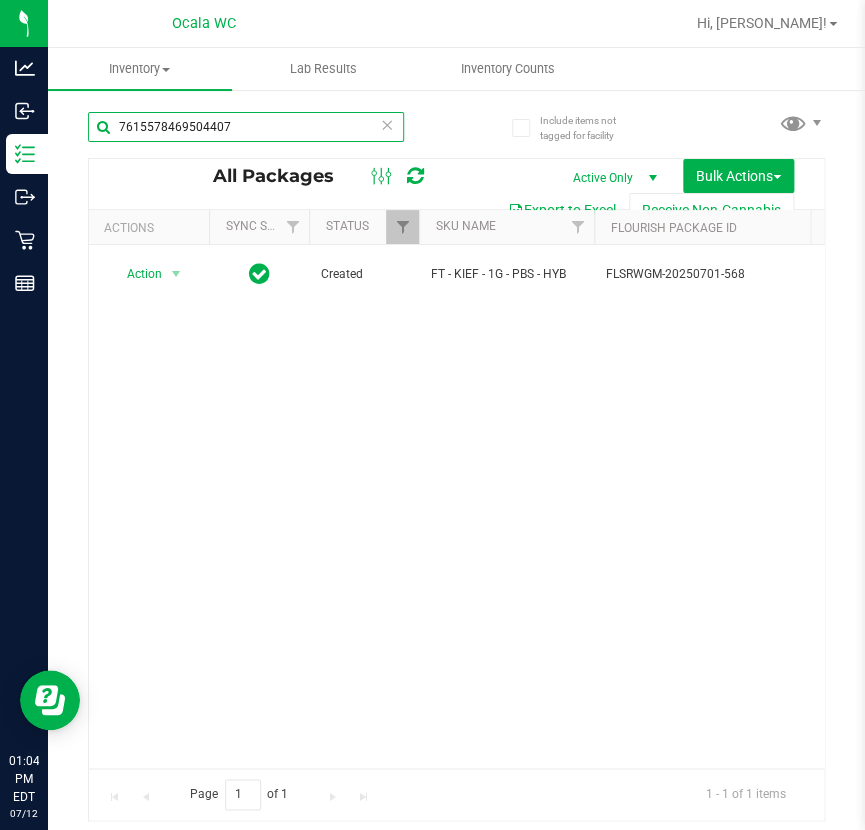 drag, startPoint x: 278, startPoint y: 118, endPoint x: -875, endPoint y: -62, distance: 1166.9657 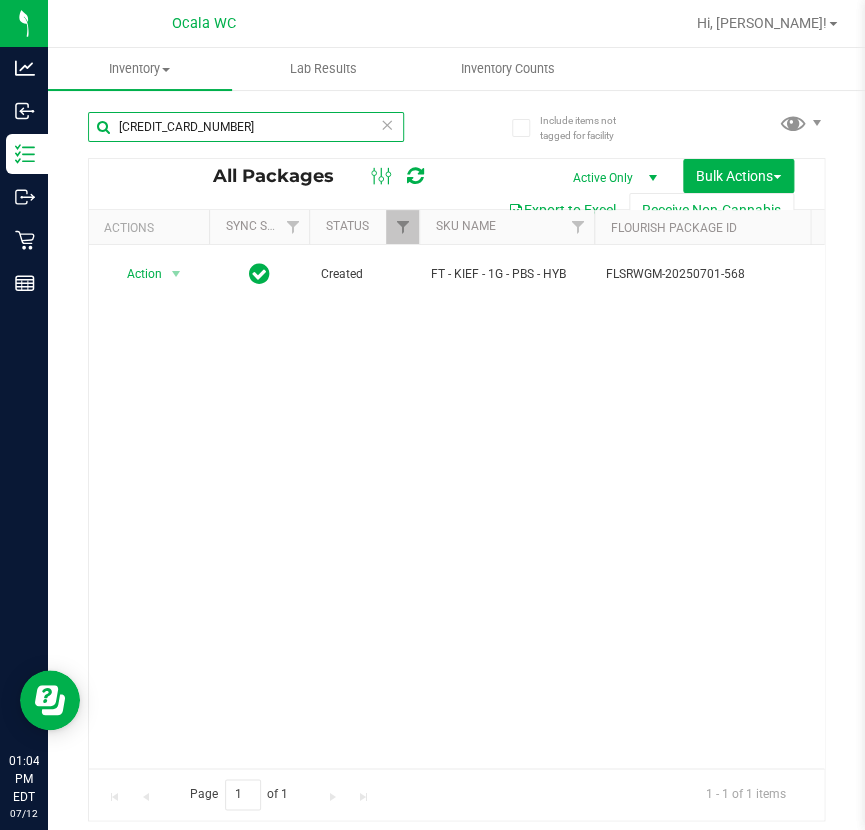 type on "6399293682706780" 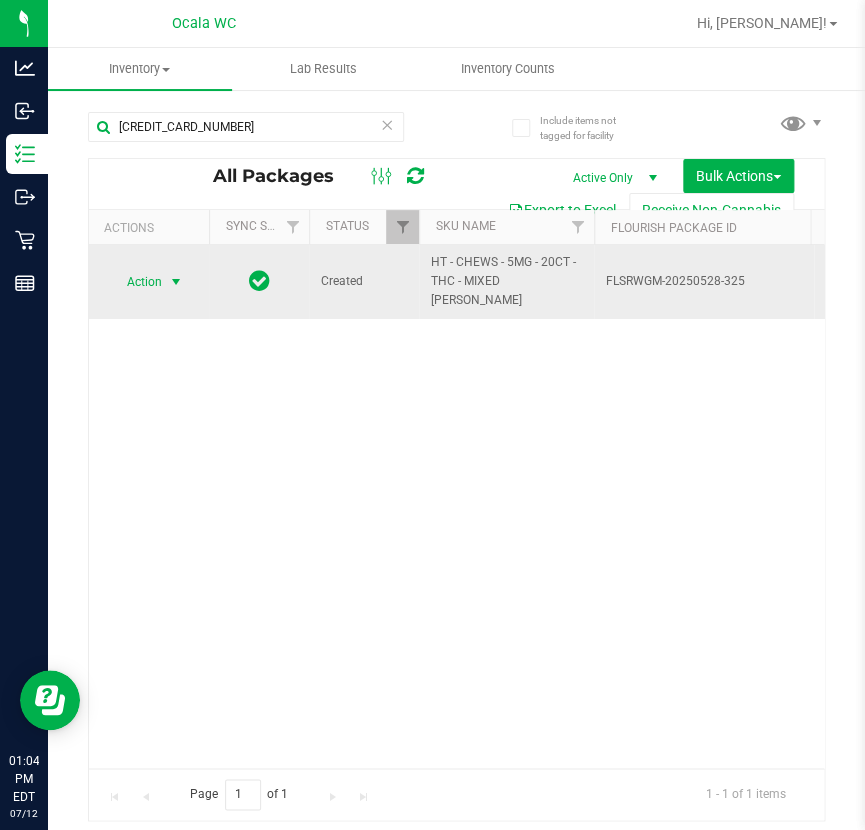 click on "Action" at bounding box center (136, 282) 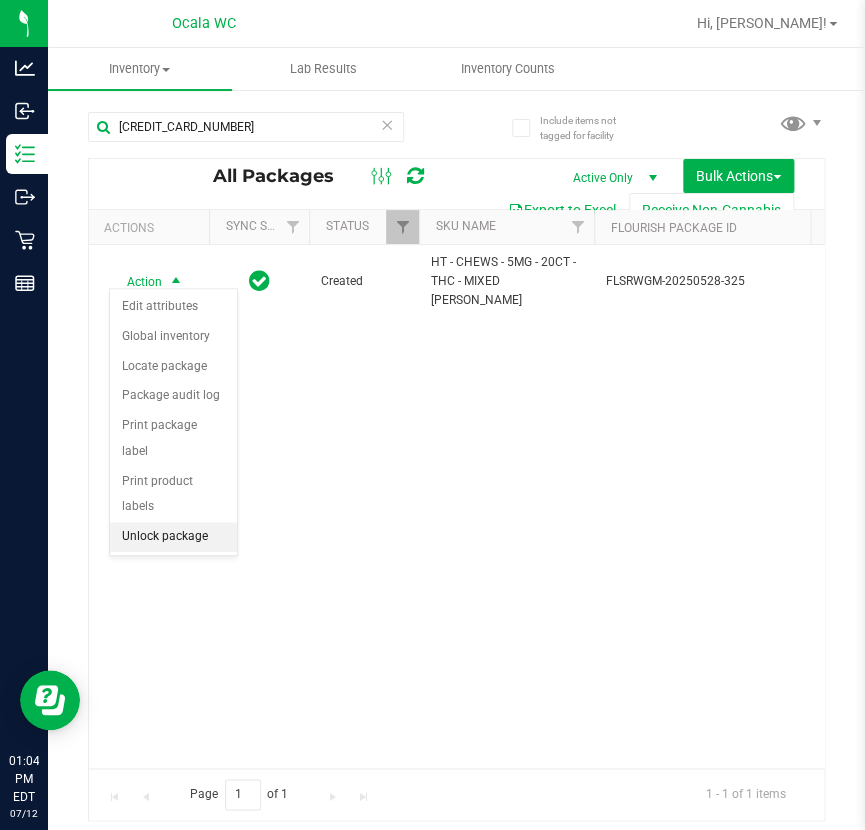 click on "Unlock package" at bounding box center [173, 537] 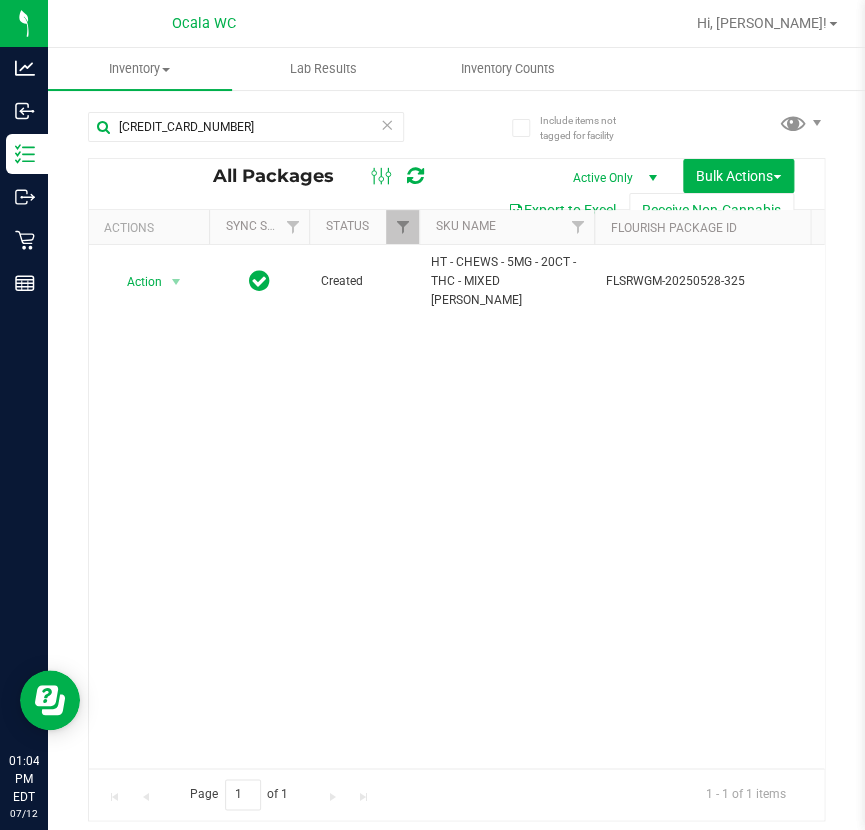 click on "6399293682706780" at bounding box center [246, 135] 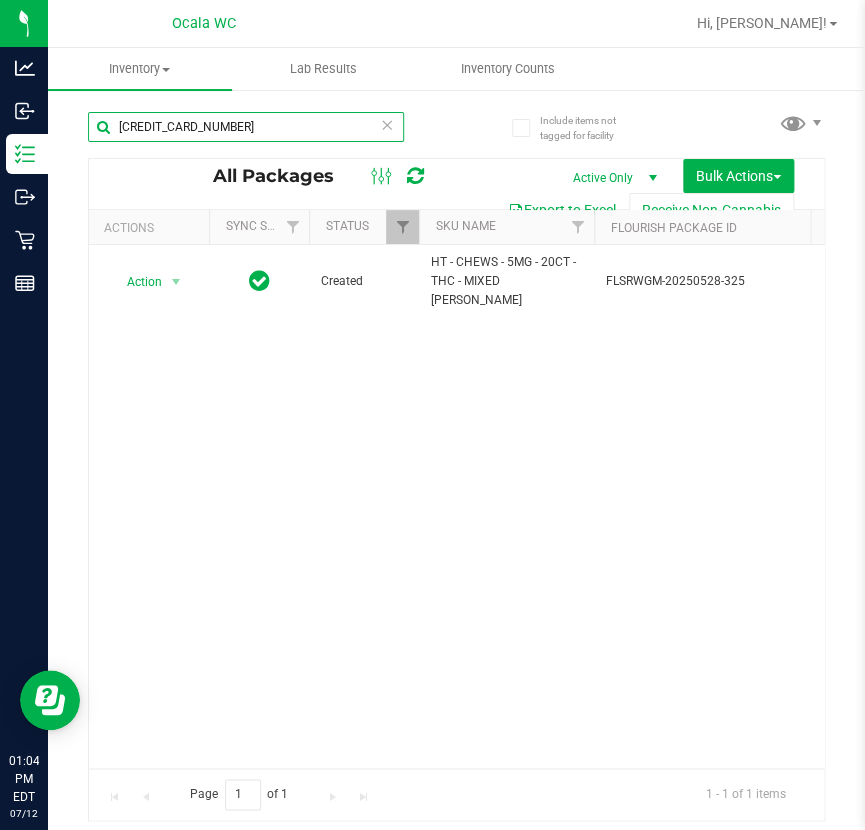 drag, startPoint x: 248, startPoint y: 120, endPoint x: -875, endPoint y: -91, distance: 1142.6504 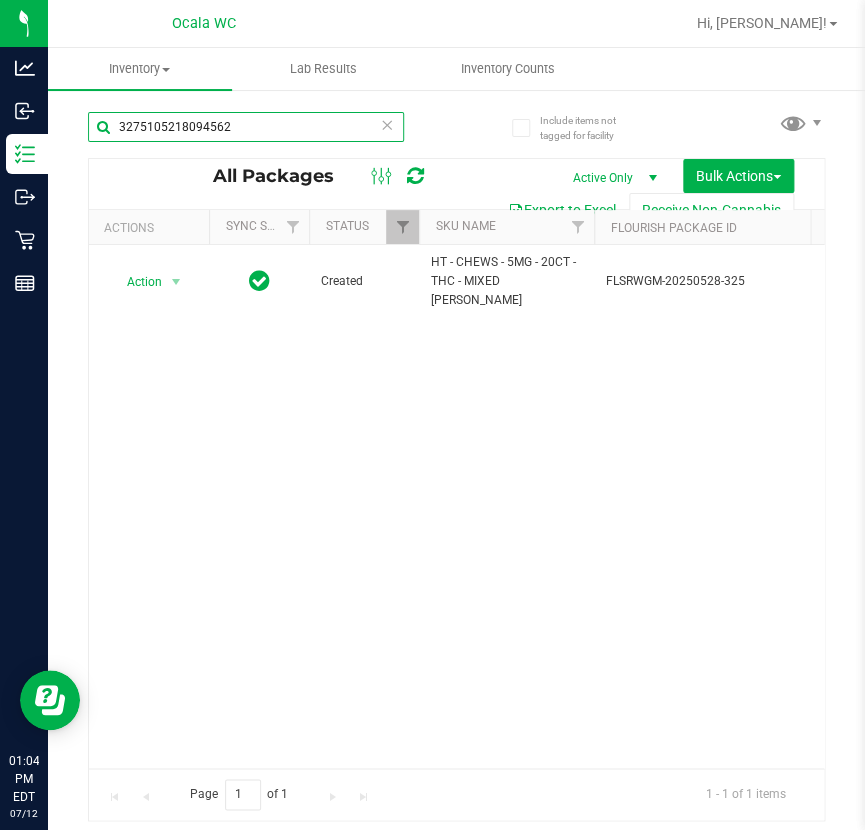 type on "3275105218094562" 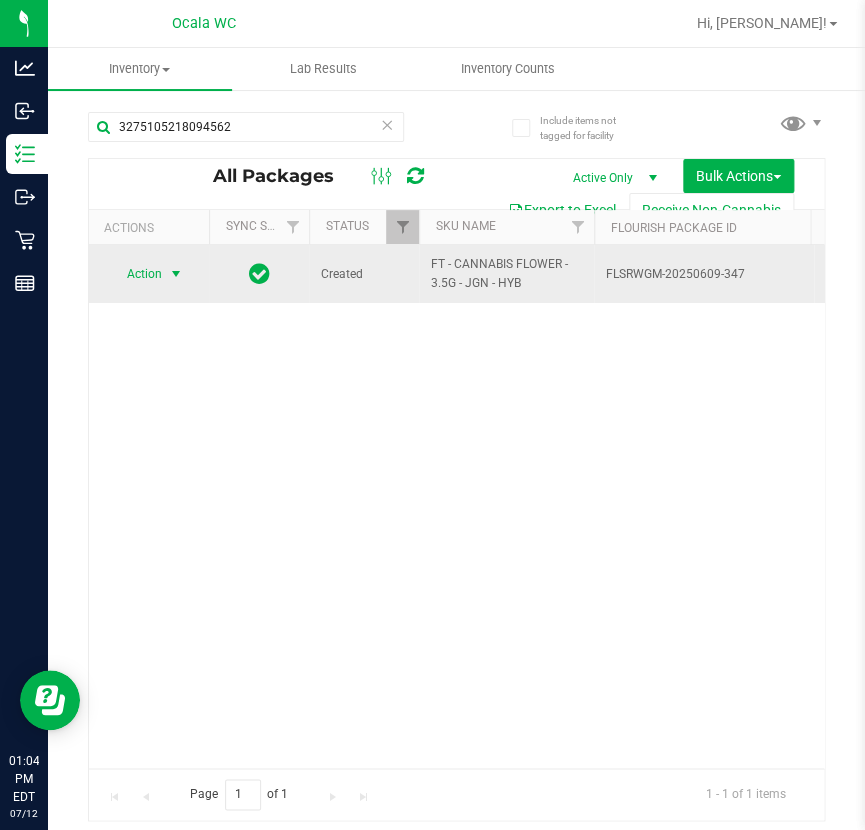 click on "Action" at bounding box center (136, 274) 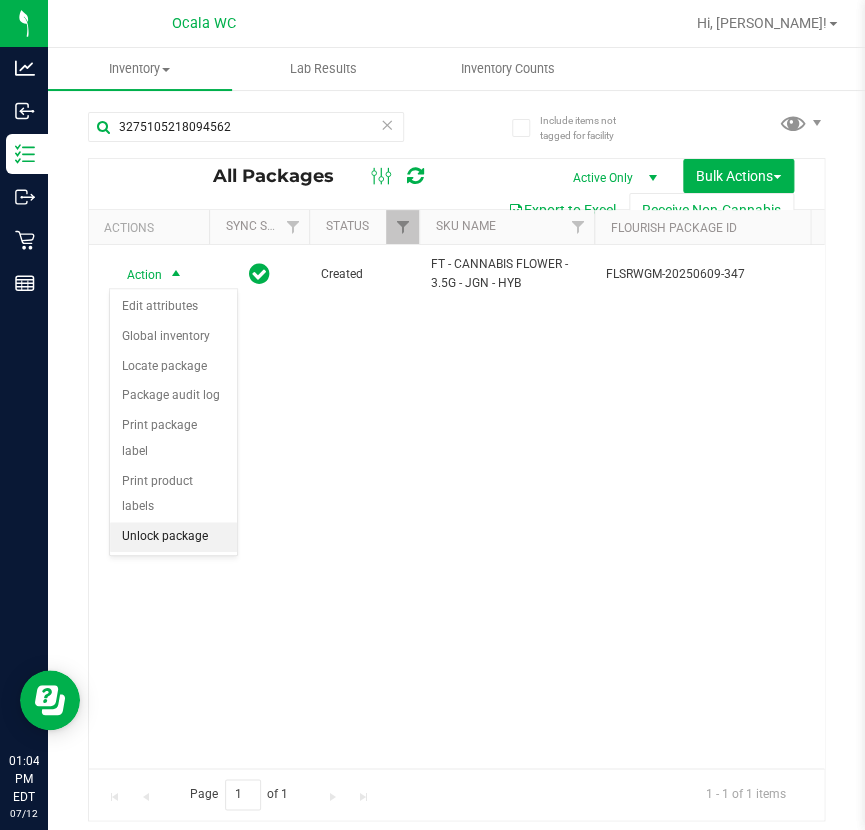 click on "Unlock package" at bounding box center (173, 537) 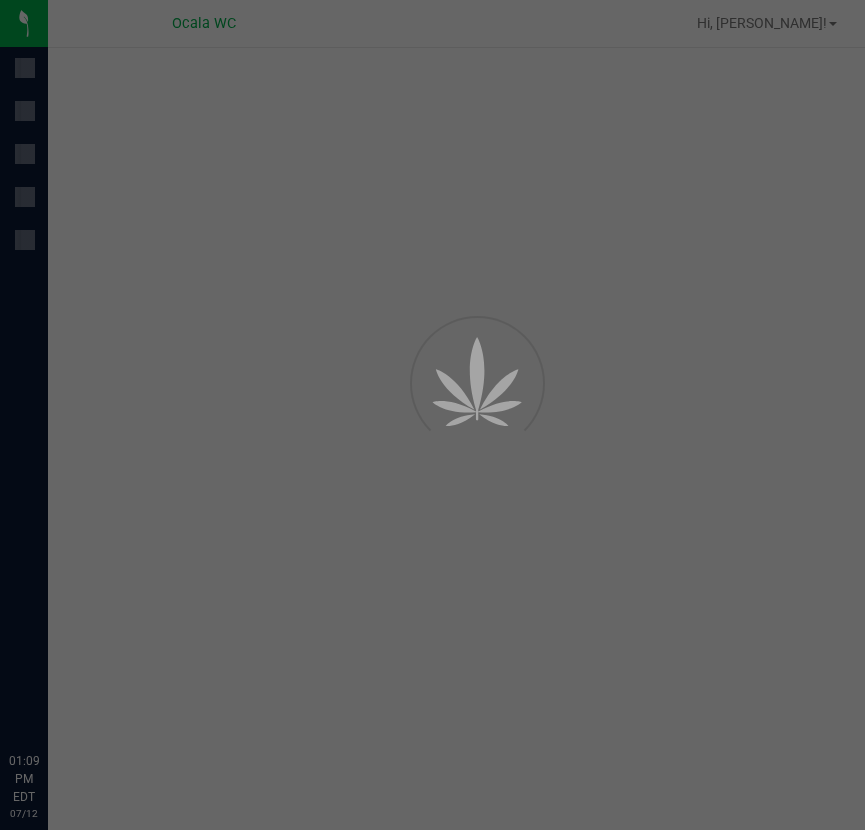 scroll, scrollTop: 0, scrollLeft: 0, axis: both 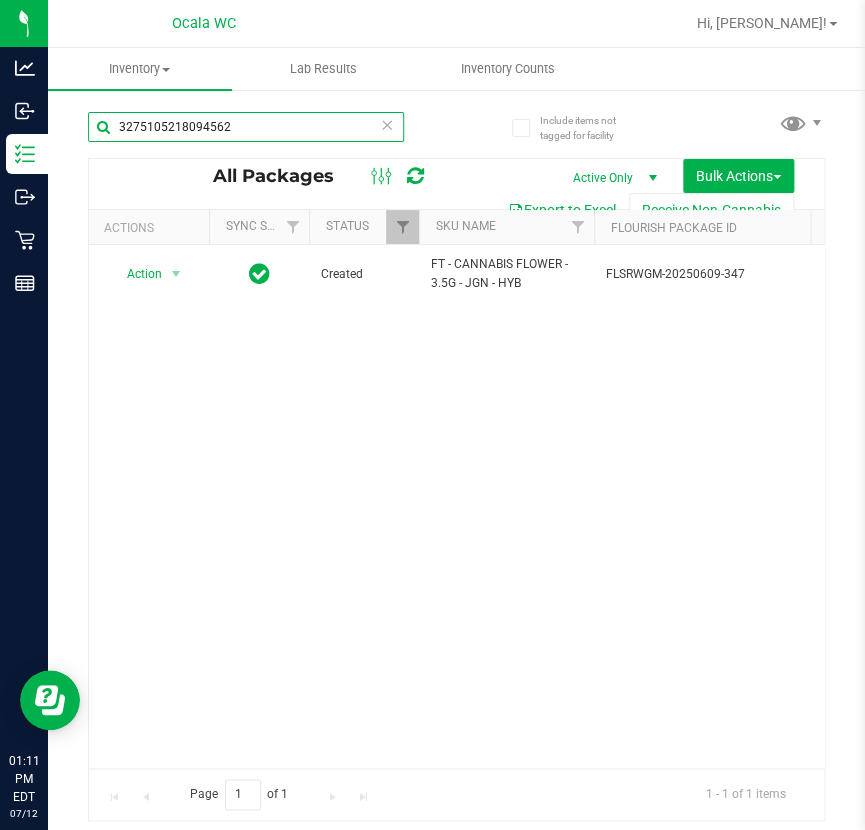 click on "3275105218094562" at bounding box center [246, 127] 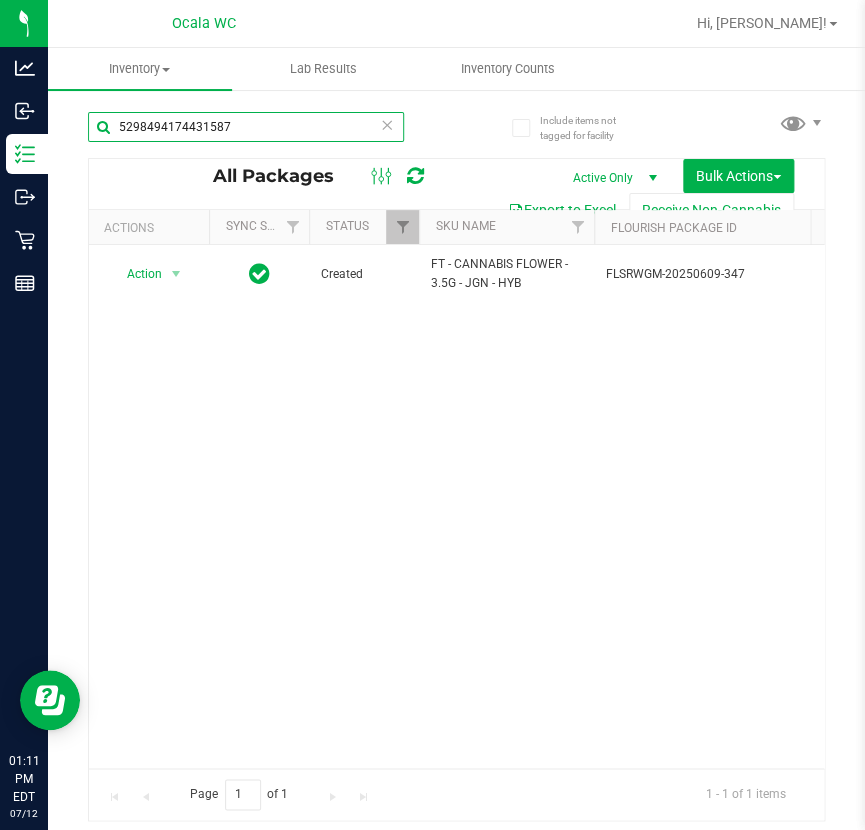 type on "5298494174431587" 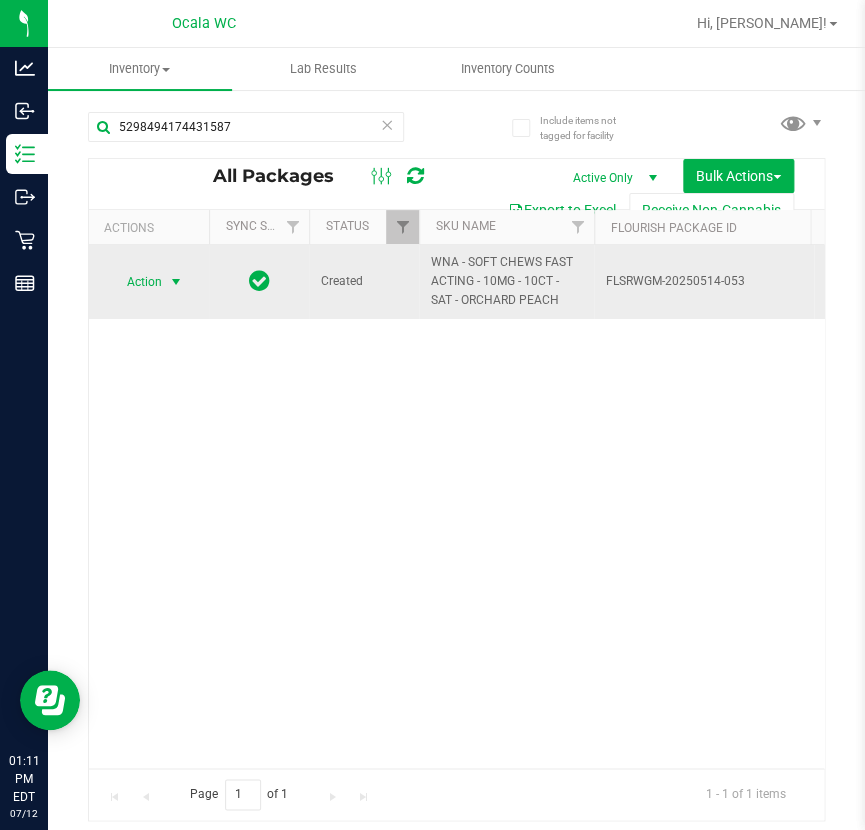 click on "Action" at bounding box center [136, 282] 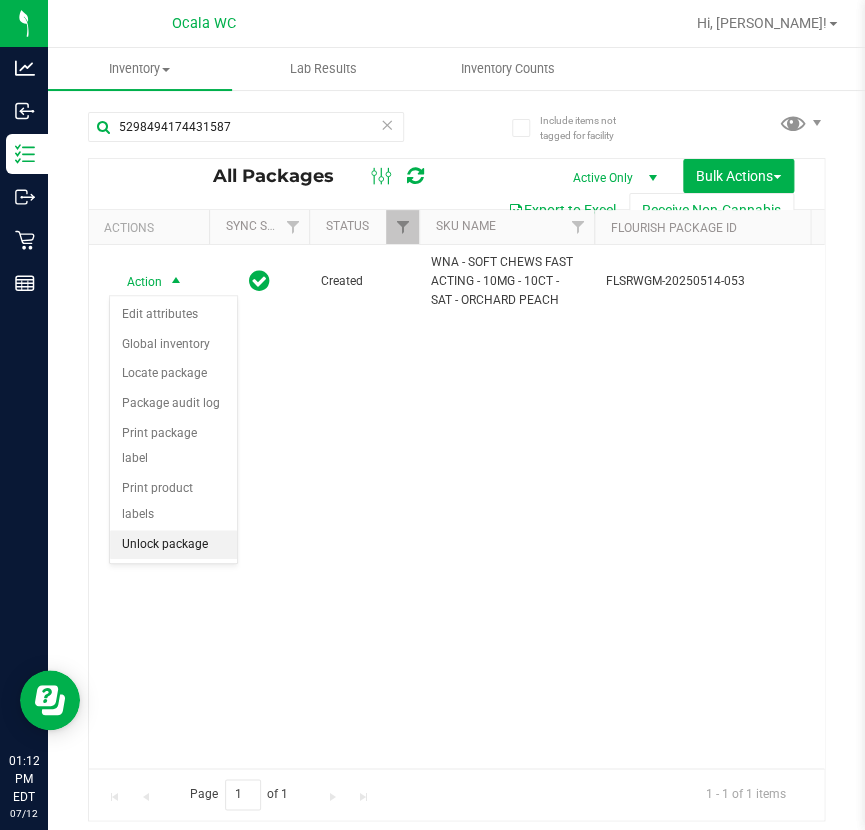 click on "Unlock package" at bounding box center (173, 545) 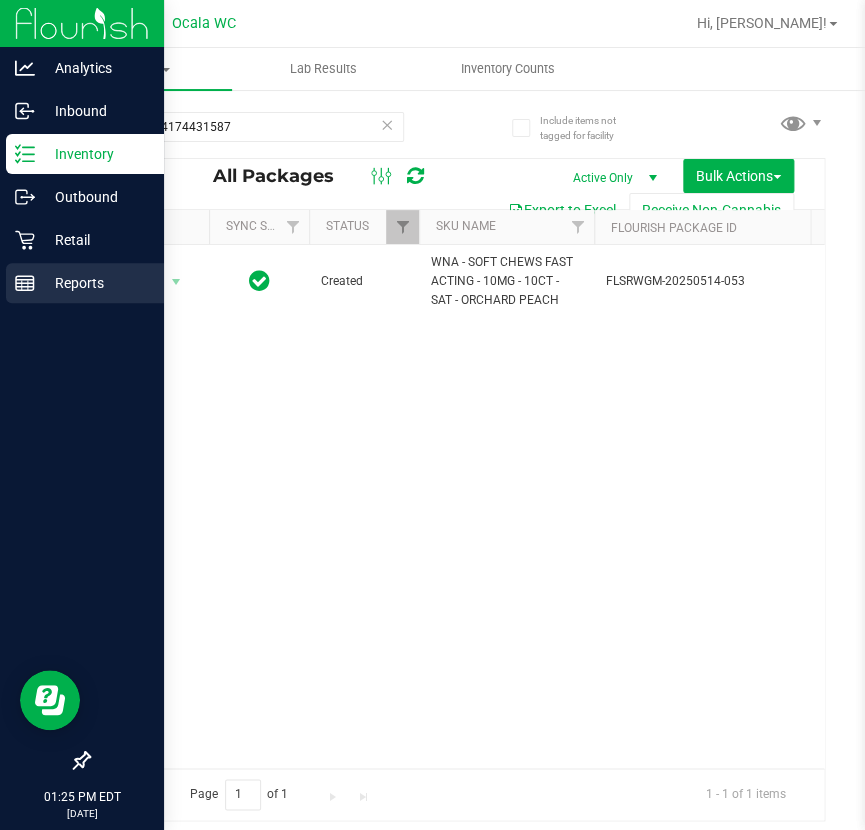 click on "Reports" at bounding box center (95, 283) 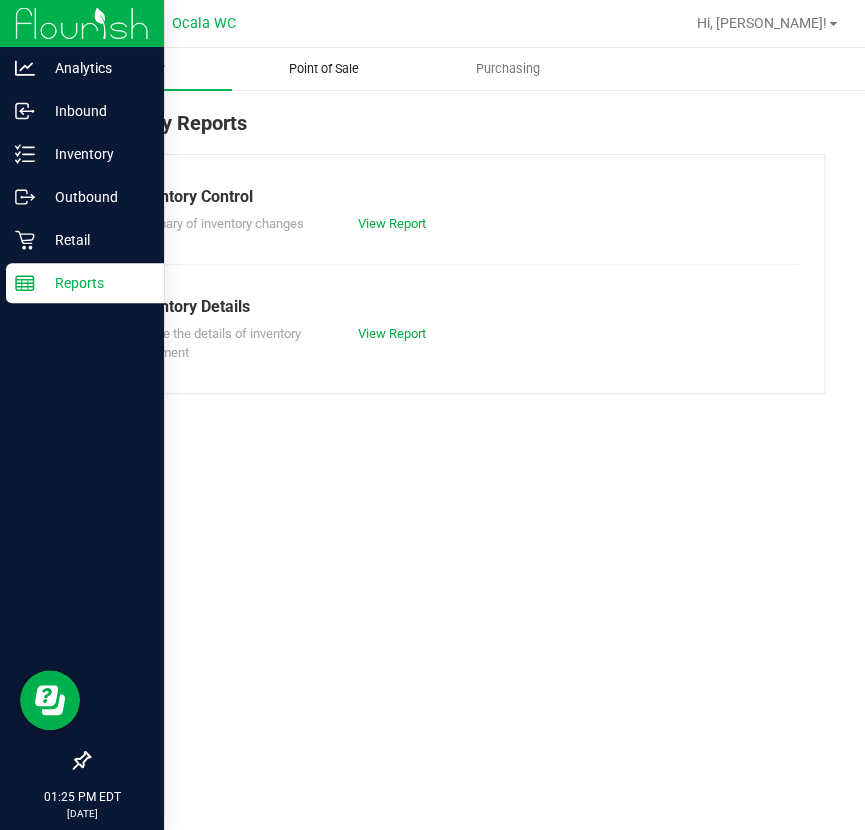click on "Point of Sale" at bounding box center (324, 69) 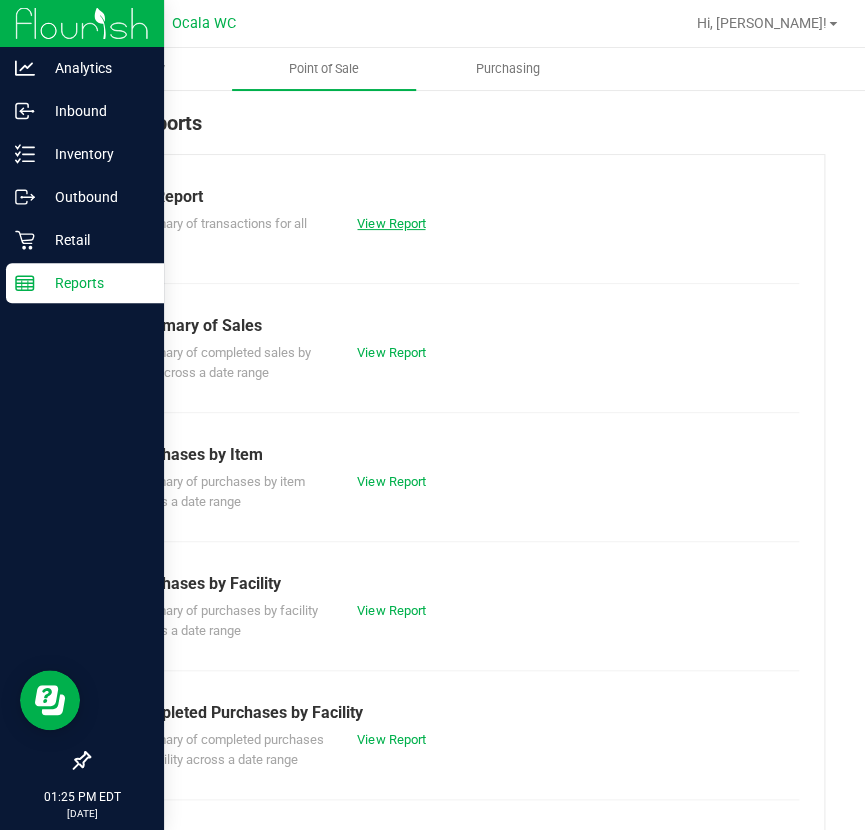 click on "View Report" at bounding box center [391, 223] 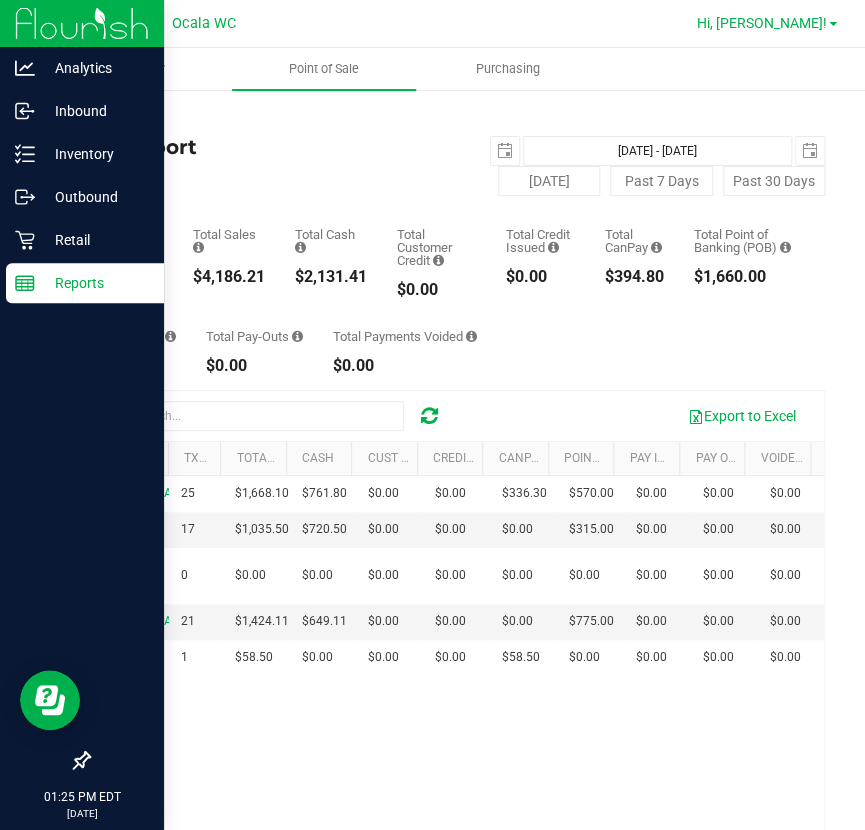 click on "Hi, [PERSON_NAME]!" at bounding box center (762, 23) 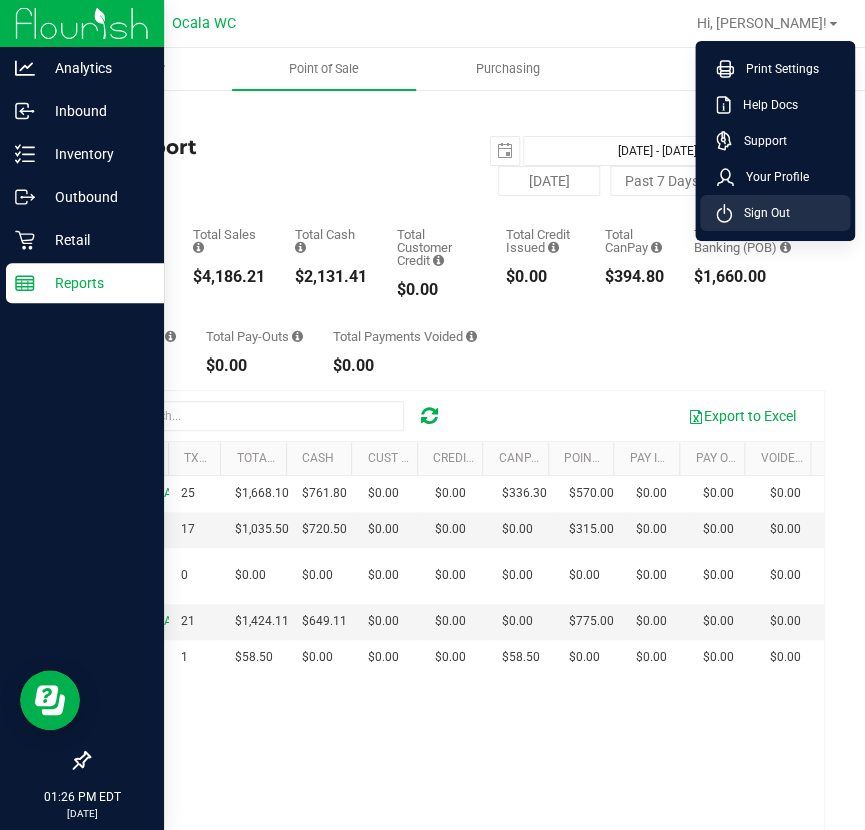 click on "Sign Out" at bounding box center (775, 213) 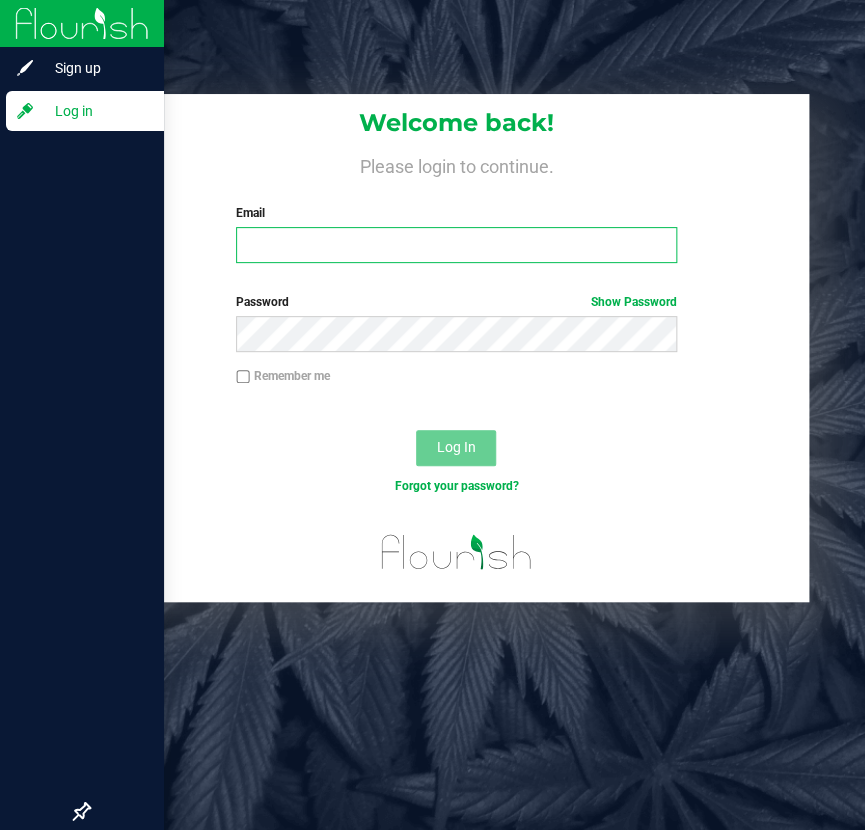 click on "Email" at bounding box center [456, 245] 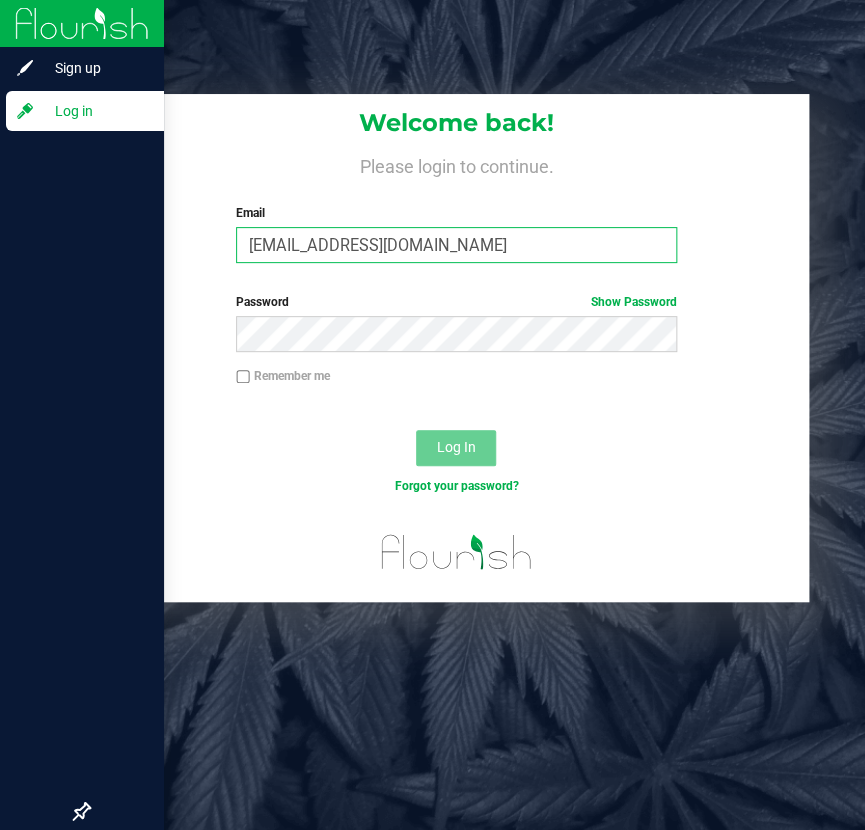 type on "[EMAIL_ADDRESS][DOMAIN_NAME]" 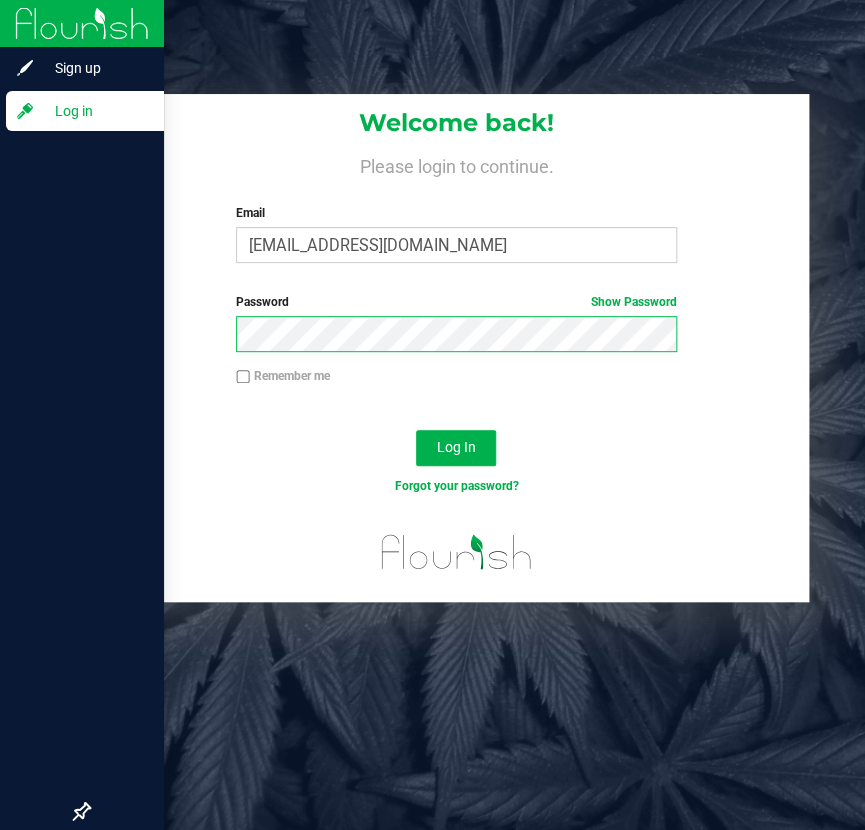 click on "Log In" at bounding box center [456, 448] 